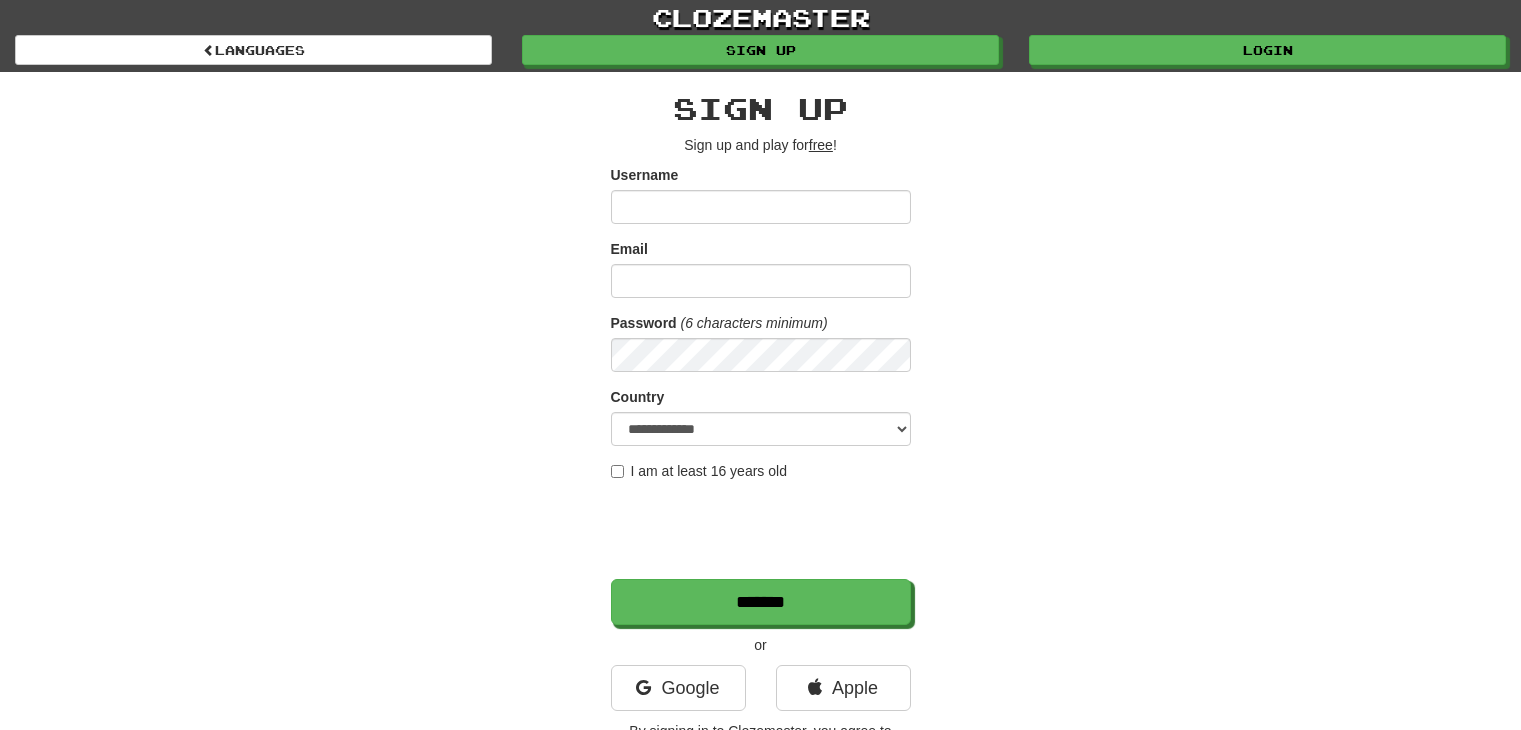 scroll, scrollTop: 0, scrollLeft: 0, axis: both 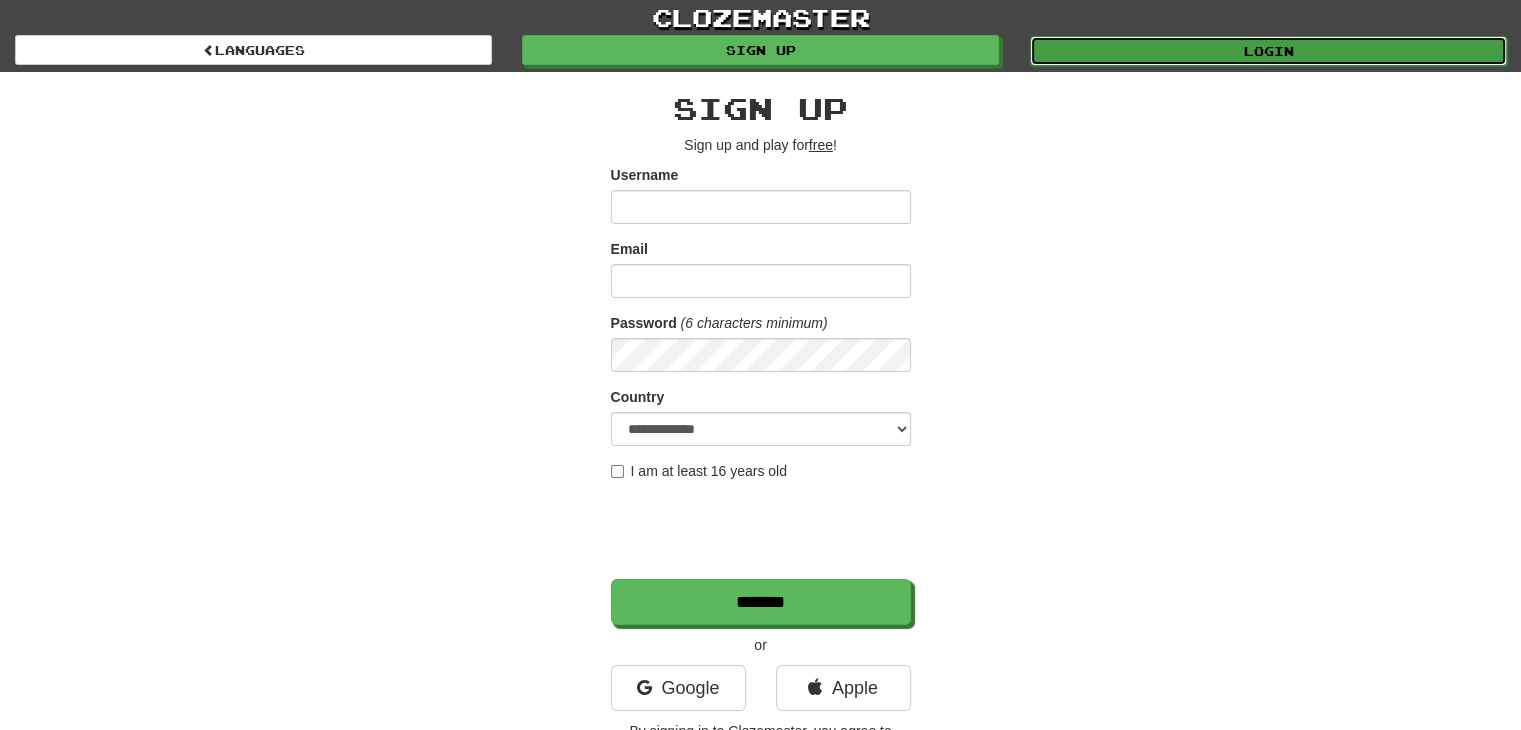 click on "Login" at bounding box center (1268, 51) 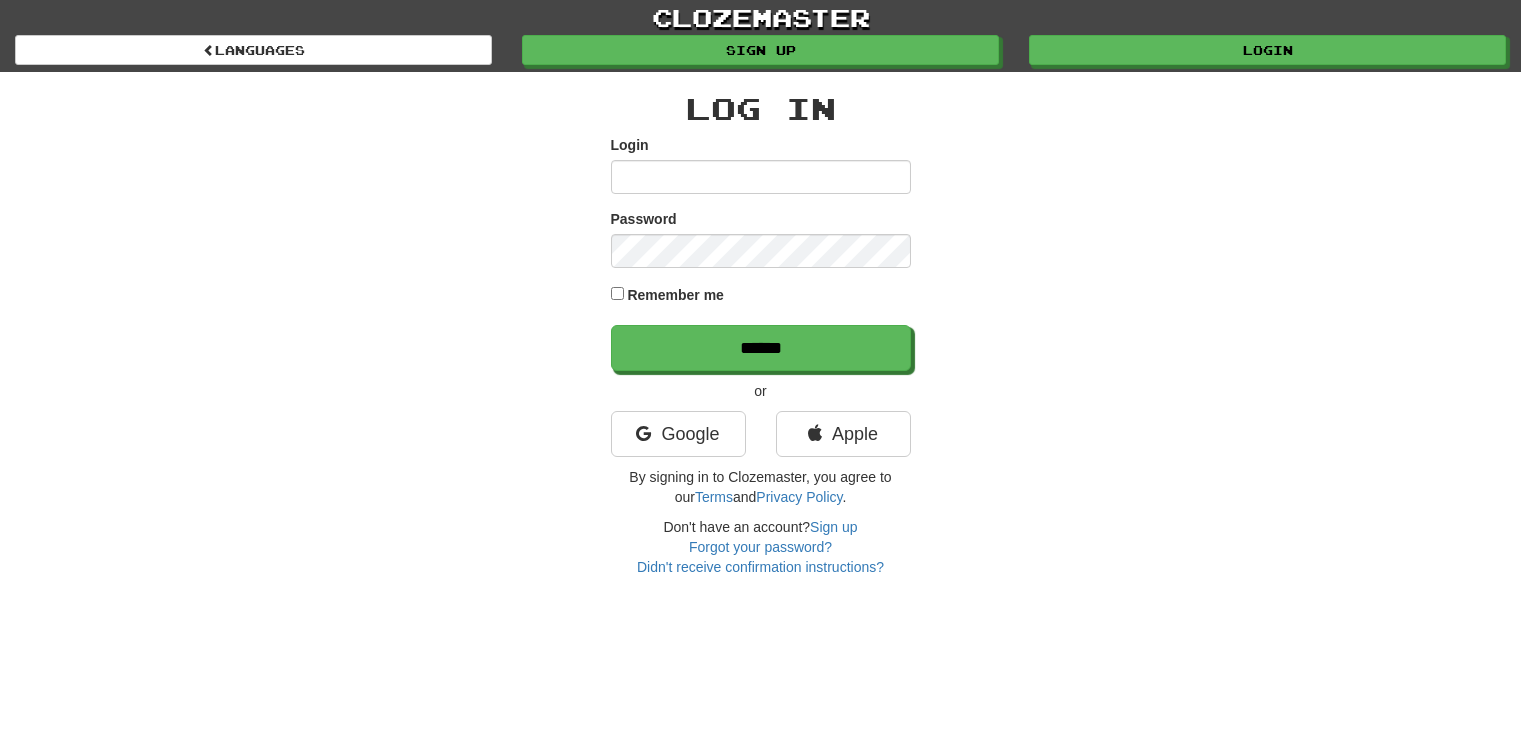 scroll, scrollTop: 0, scrollLeft: 0, axis: both 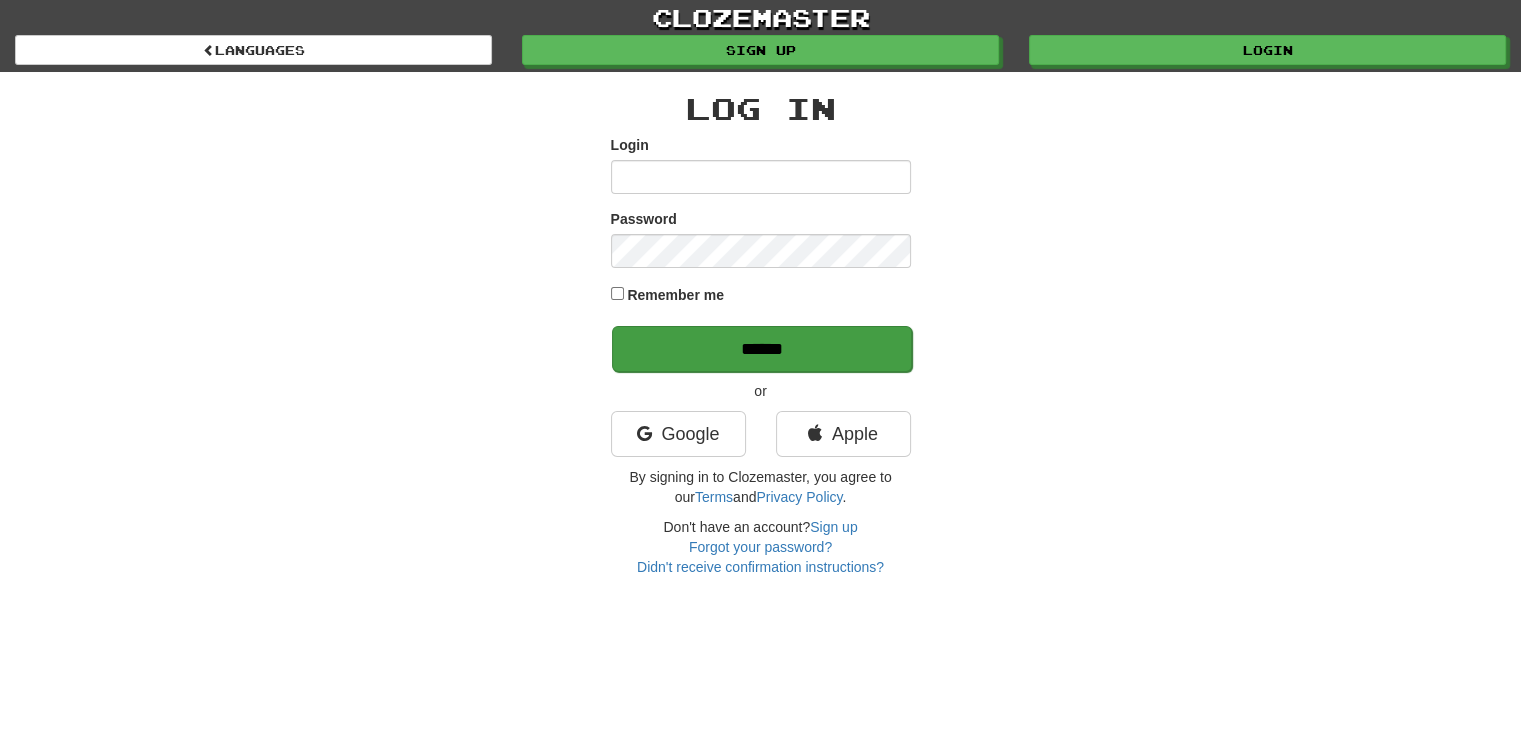 type on "*******" 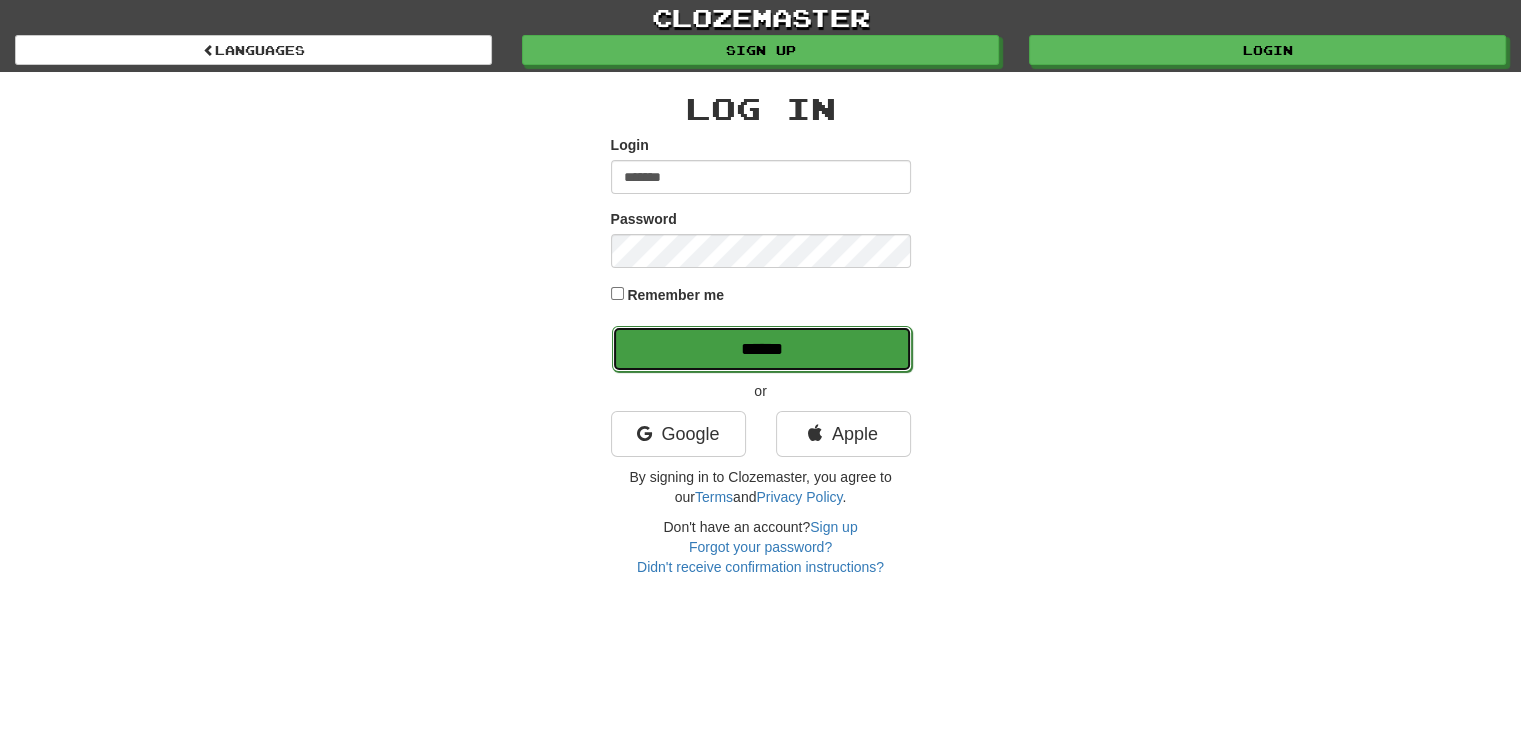 click on "******" at bounding box center (762, 349) 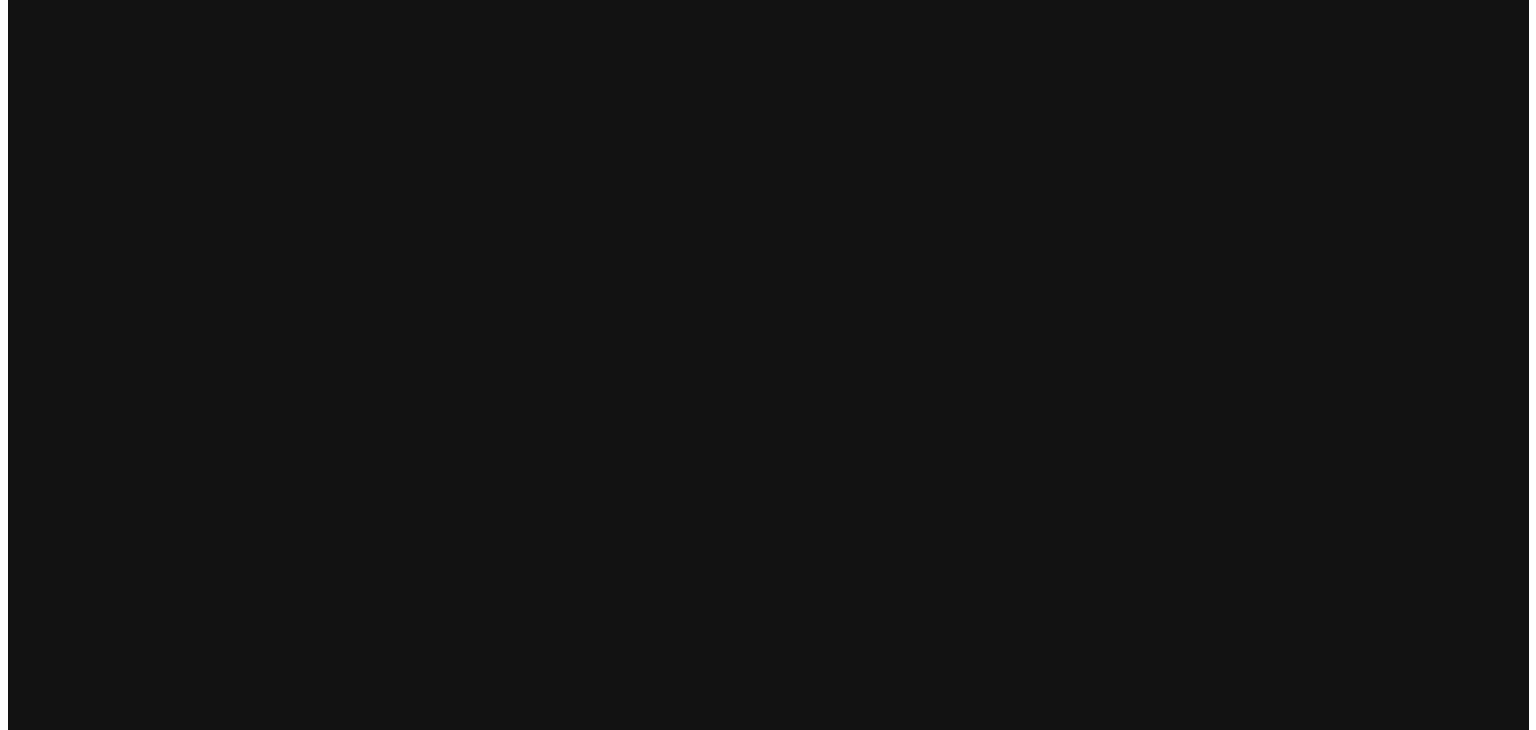 scroll, scrollTop: 0, scrollLeft: 0, axis: both 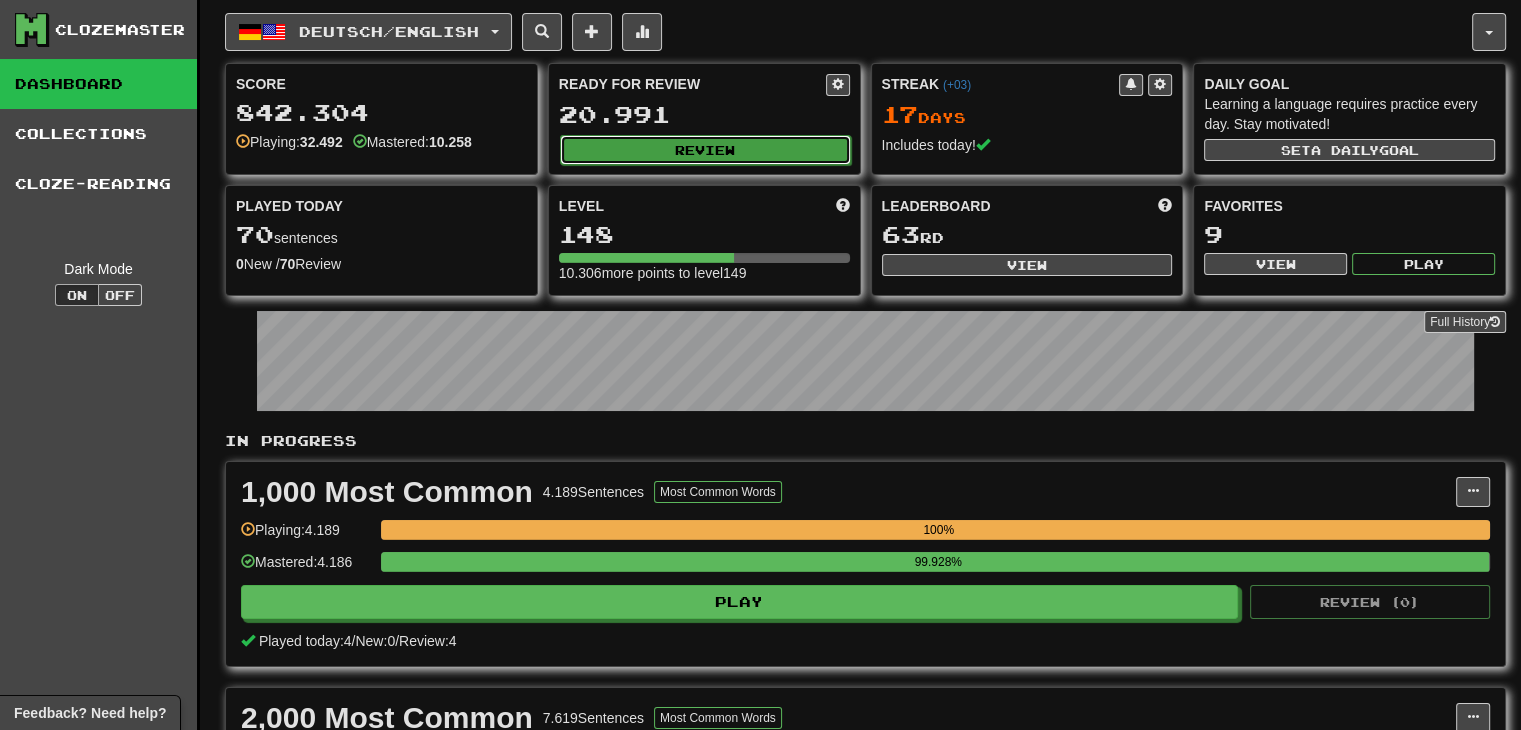 click on "Review" 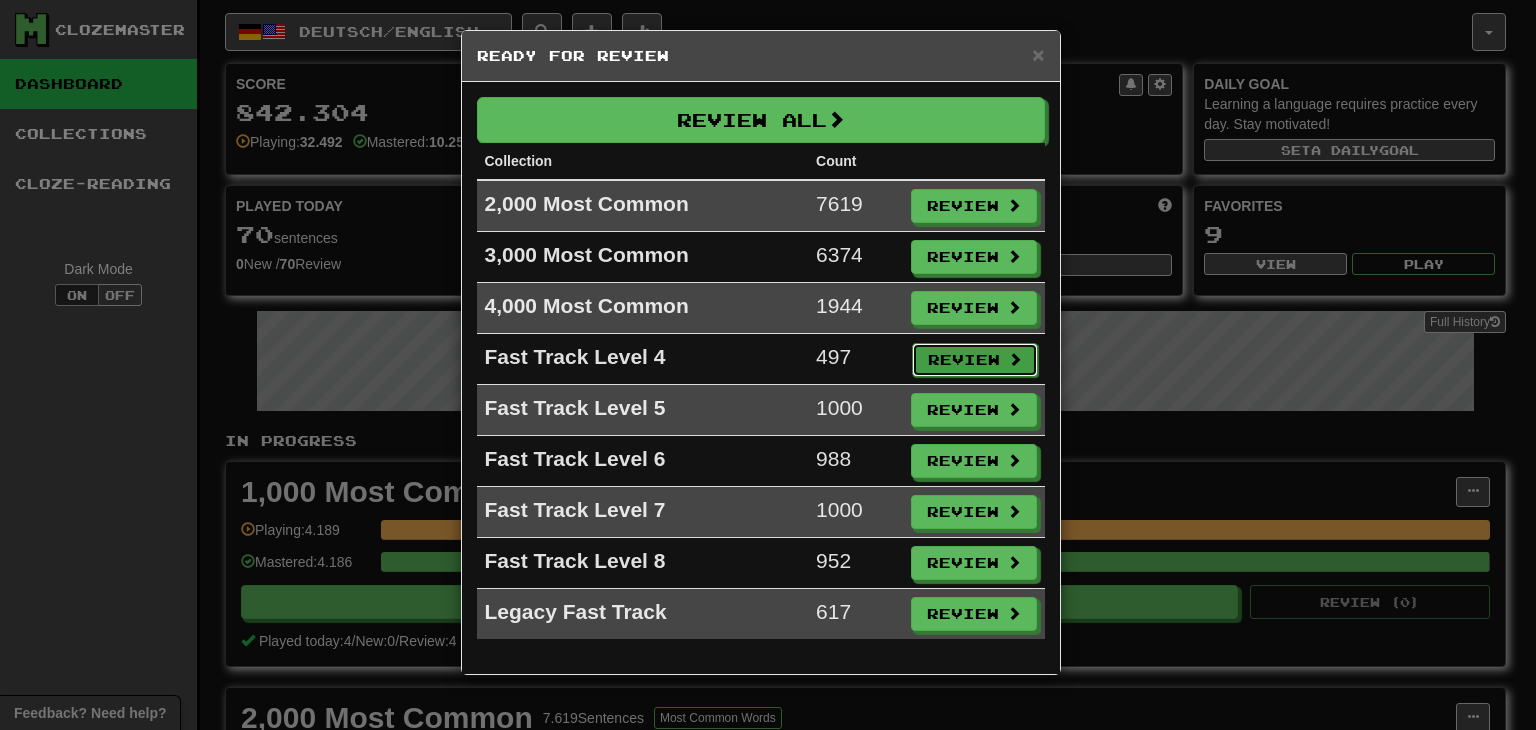 click on "Review" at bounding box center [975, 360] 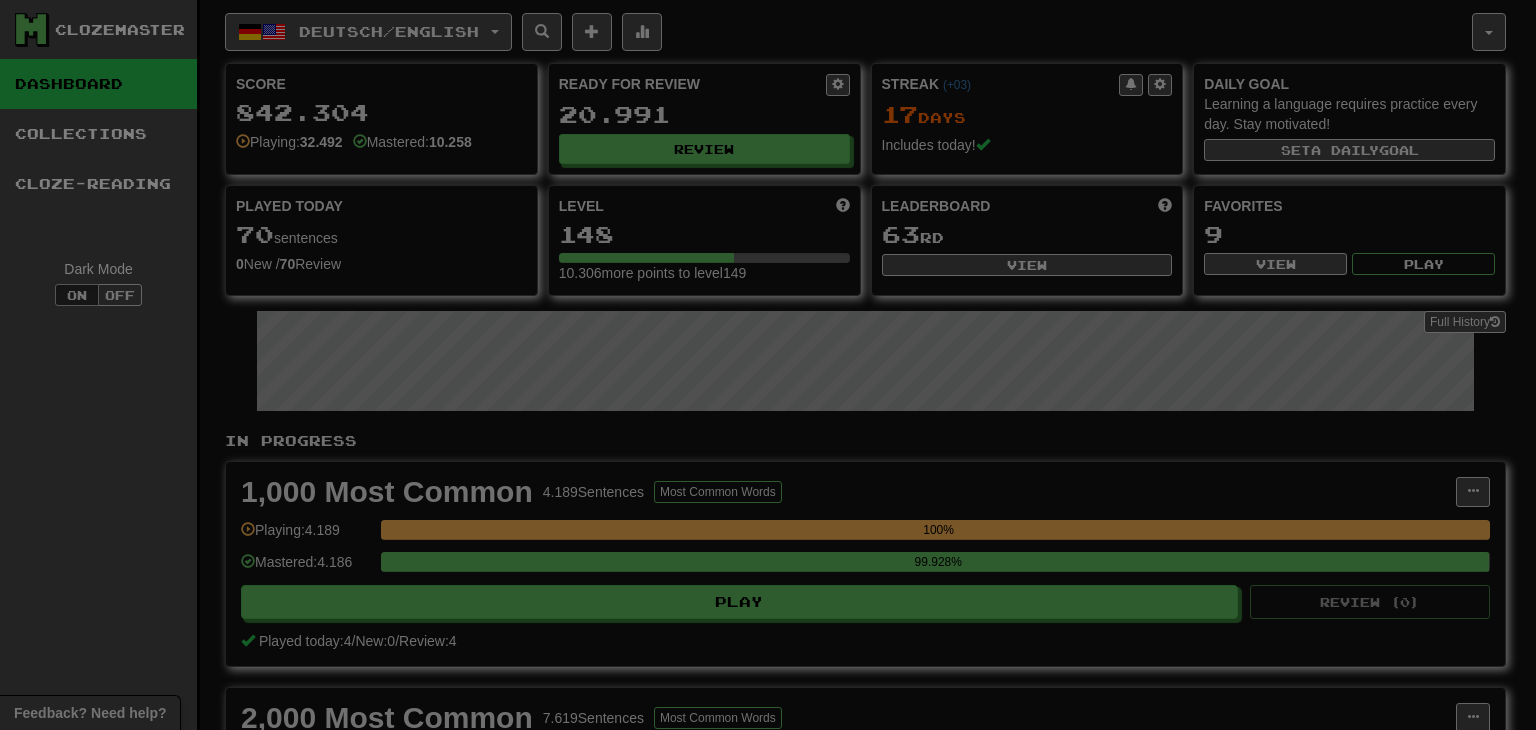 select on "**" 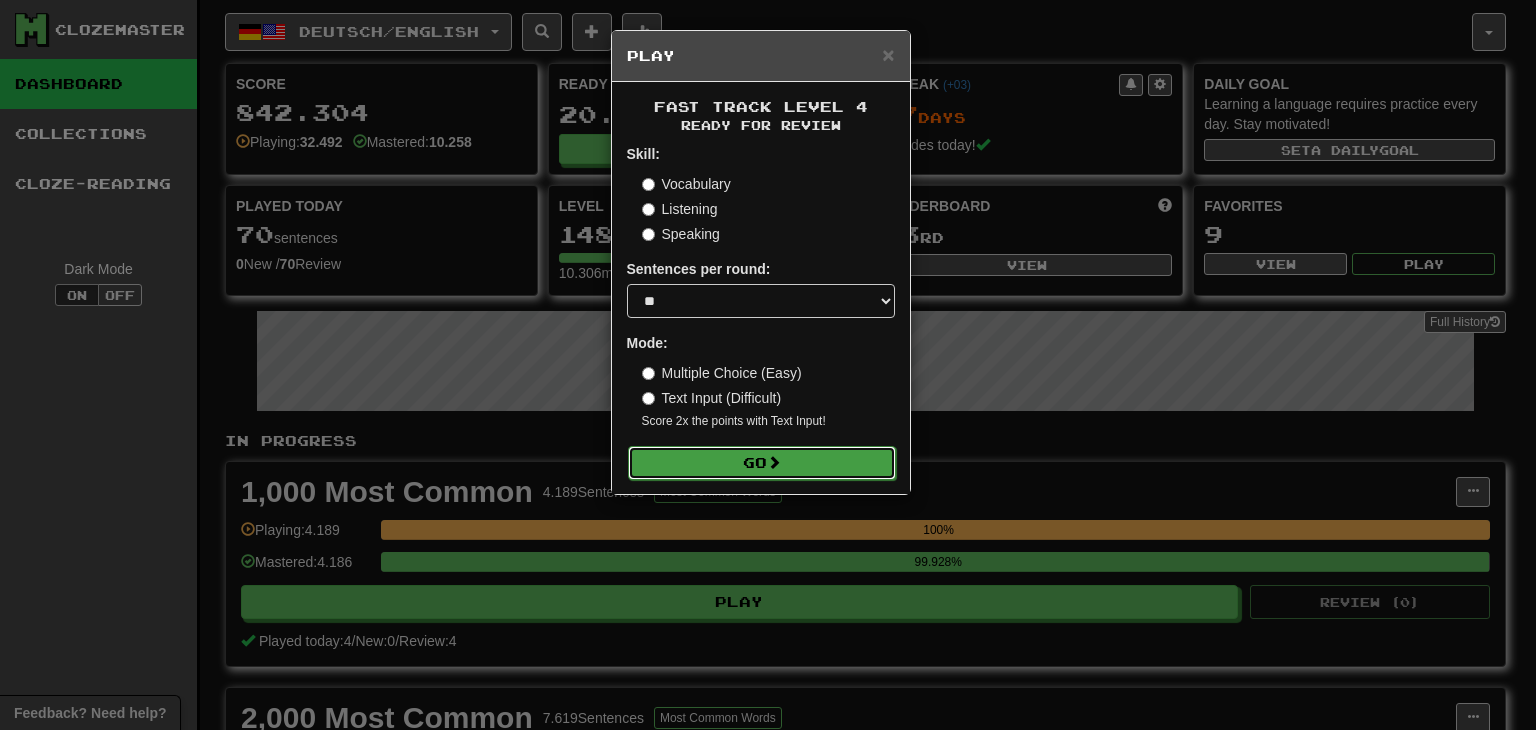 click on "Go" at bounding box center [762, 463] 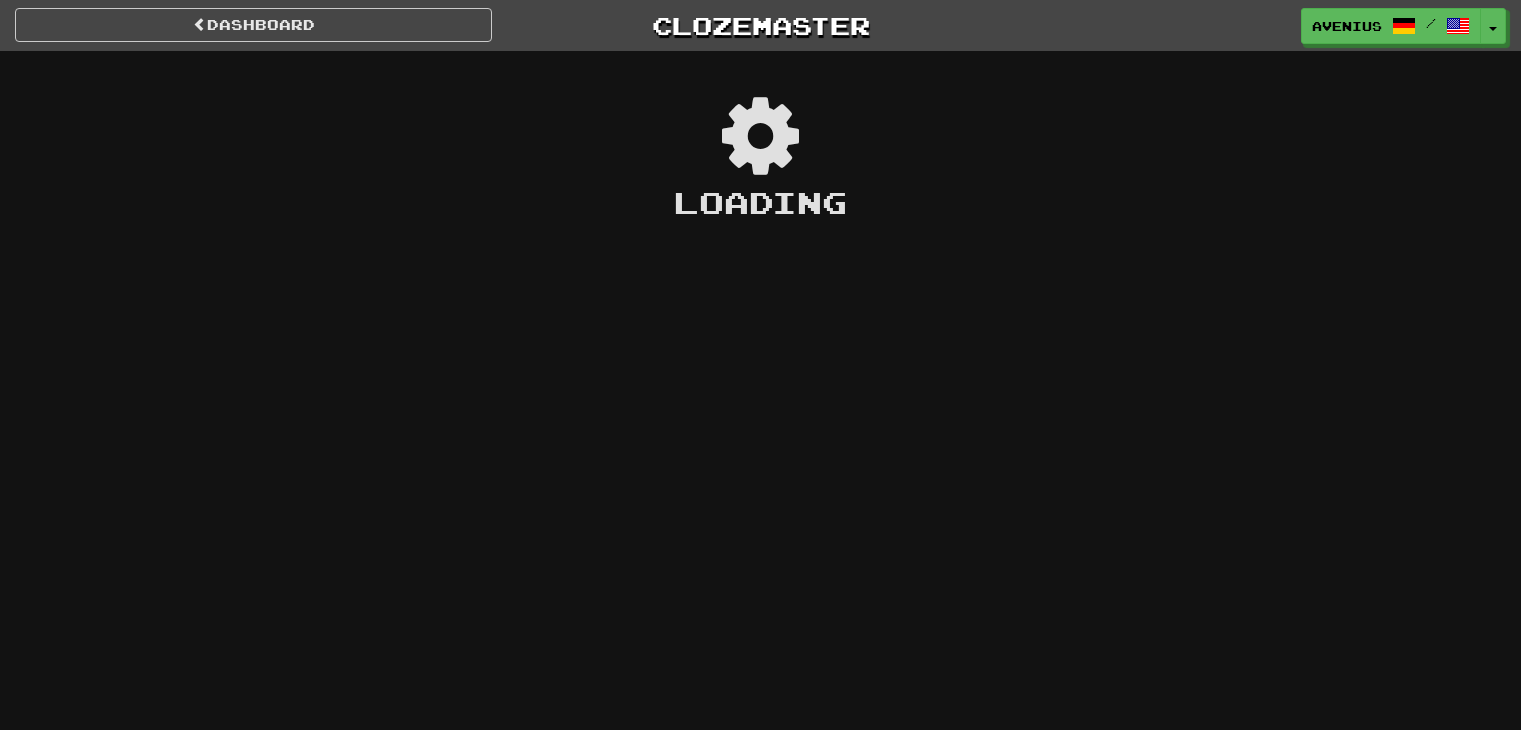 scroll, scrollTop: 0, scrollLeft: 0, axis: both 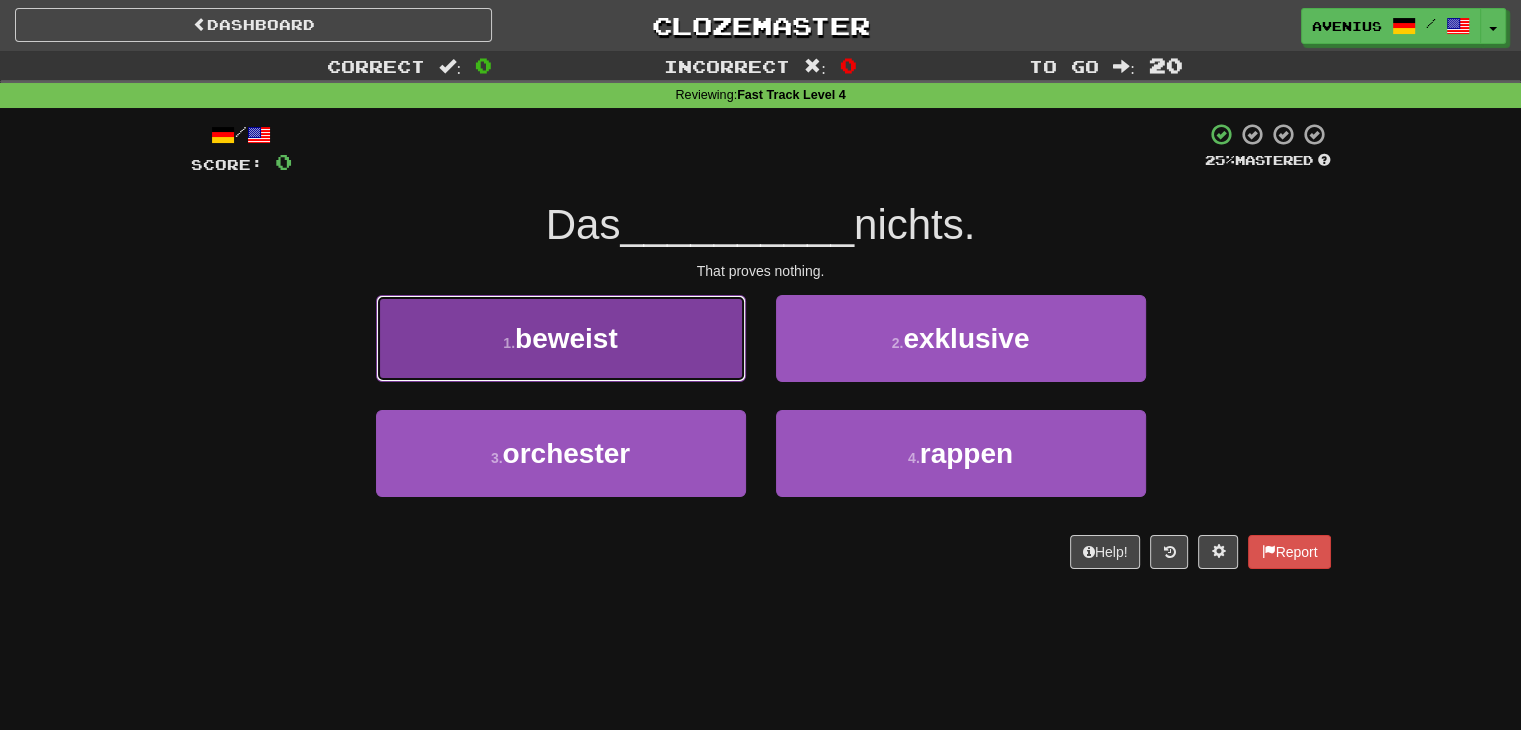 click on "1 . beweist" at bounding box center [561, 338] 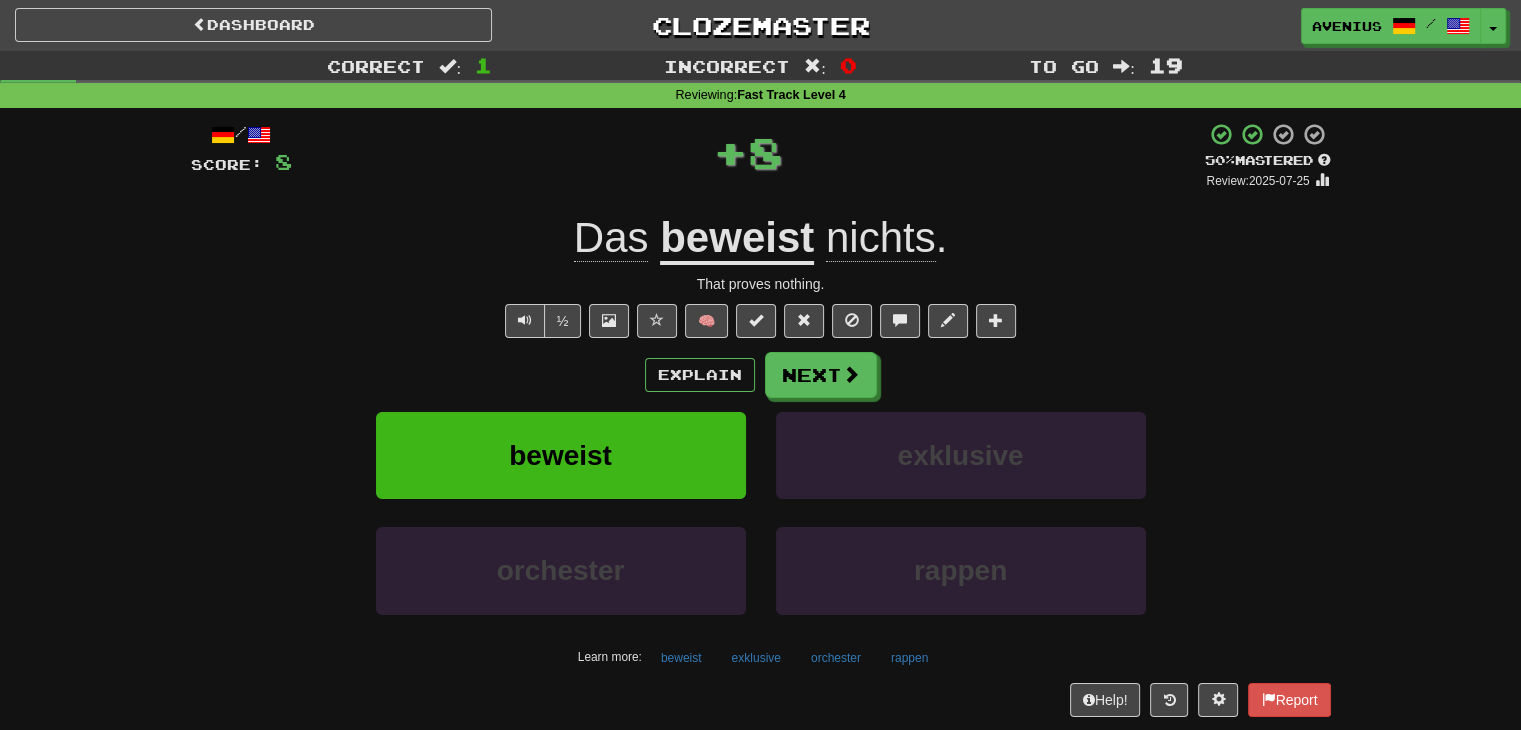 click on "Correct : 1 Incorrect : 0 To go : 19 Reviewing : Fast Track Level 4 / Score: 8 + 8 50 % Mastered Review: 2025-07-25 Das beweist nichts . That proves nothing. ½ 🧠 Explain Next beweist exklusive orchester rappen Learn more: beweist exklusive orchester rappen Help! Report" at bounding box center [760, 398] 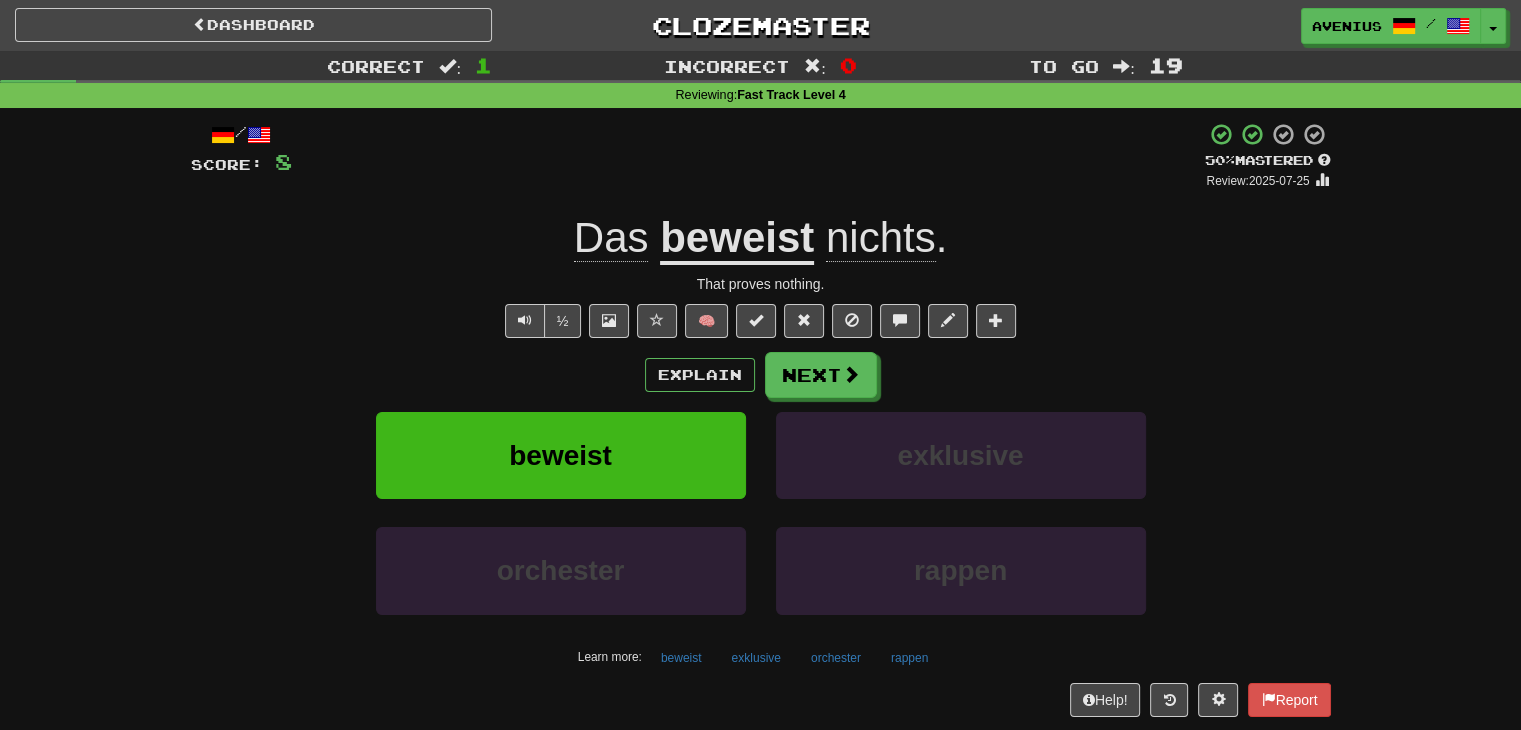 click on "Explain Next beweist exklusive orchester rappen Learn more: beweist exklusive orchester rappen" at bounding box center [761, 512] 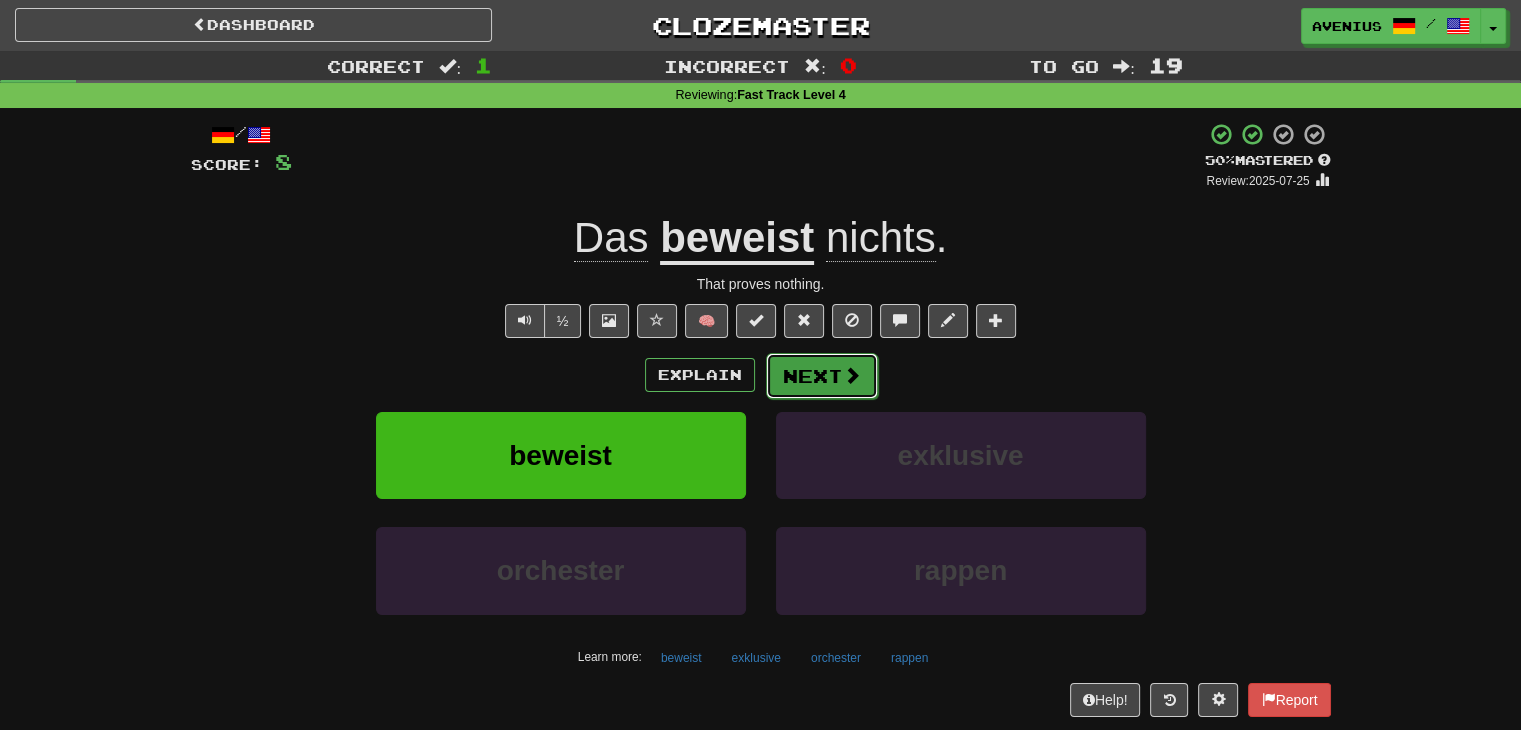 click at bounding box center (852, 375) 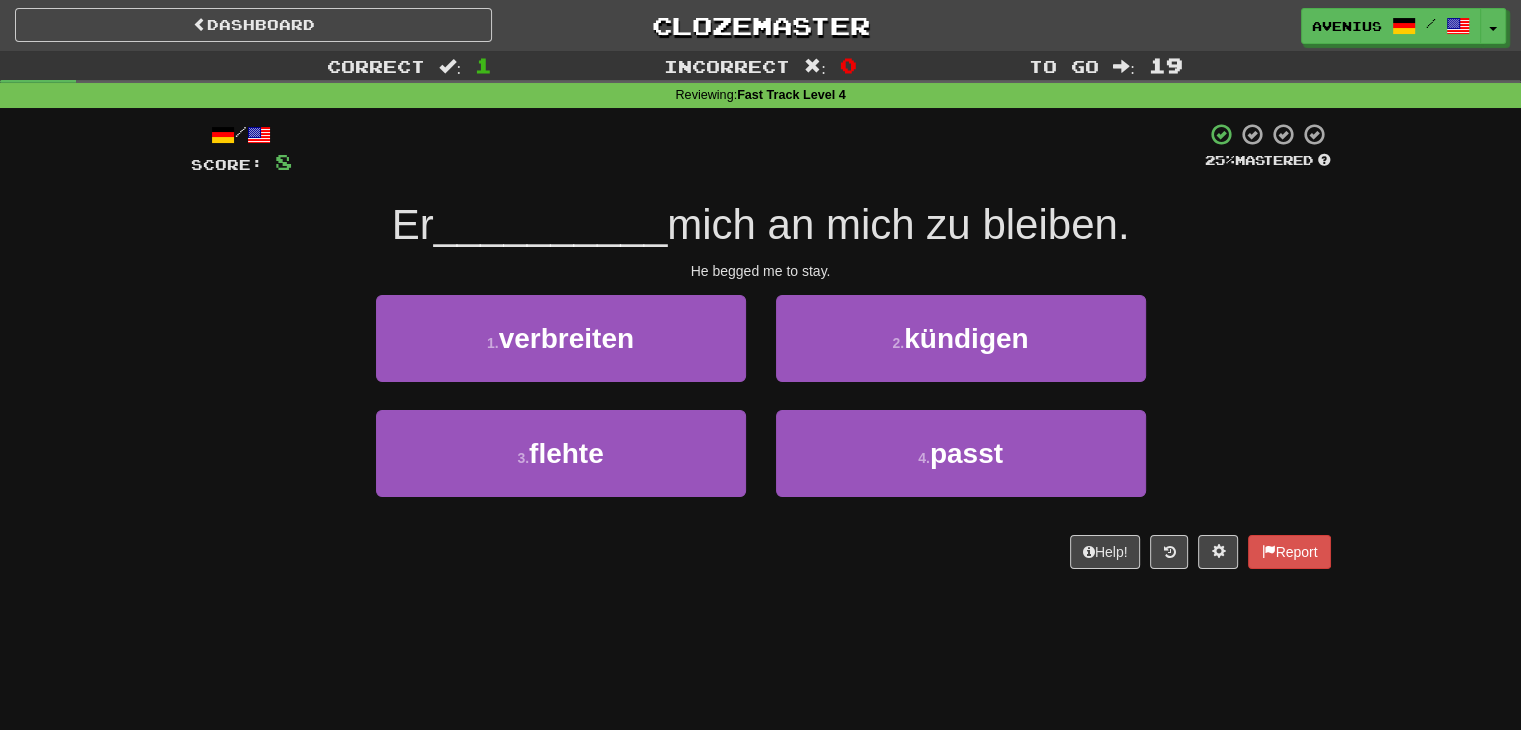 click on "Correct : 9 Incorrect : 1 To go : 11 Reviewing : Fast Track Level 4 / Score: 72 25 % Mastered Er __________ mich an mich zu bleiben. He begged me to stay. 1 . verbreiten 2 . kündigen 3 . flehte 4 . passt Help! Report" at bounding box center [761, 352] 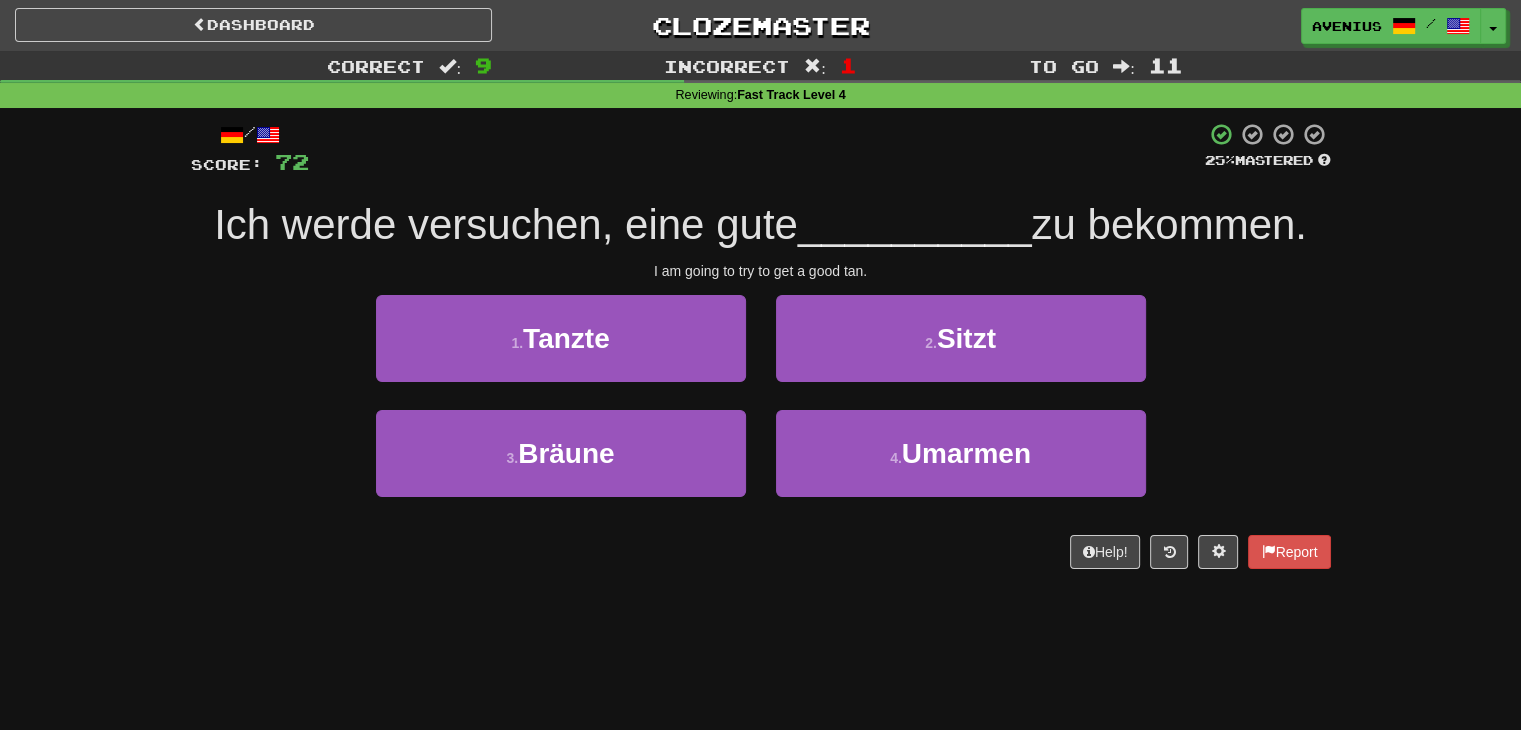 click on "3 . Bräune 4 . Umarmen" at bounding box center [761, 467] 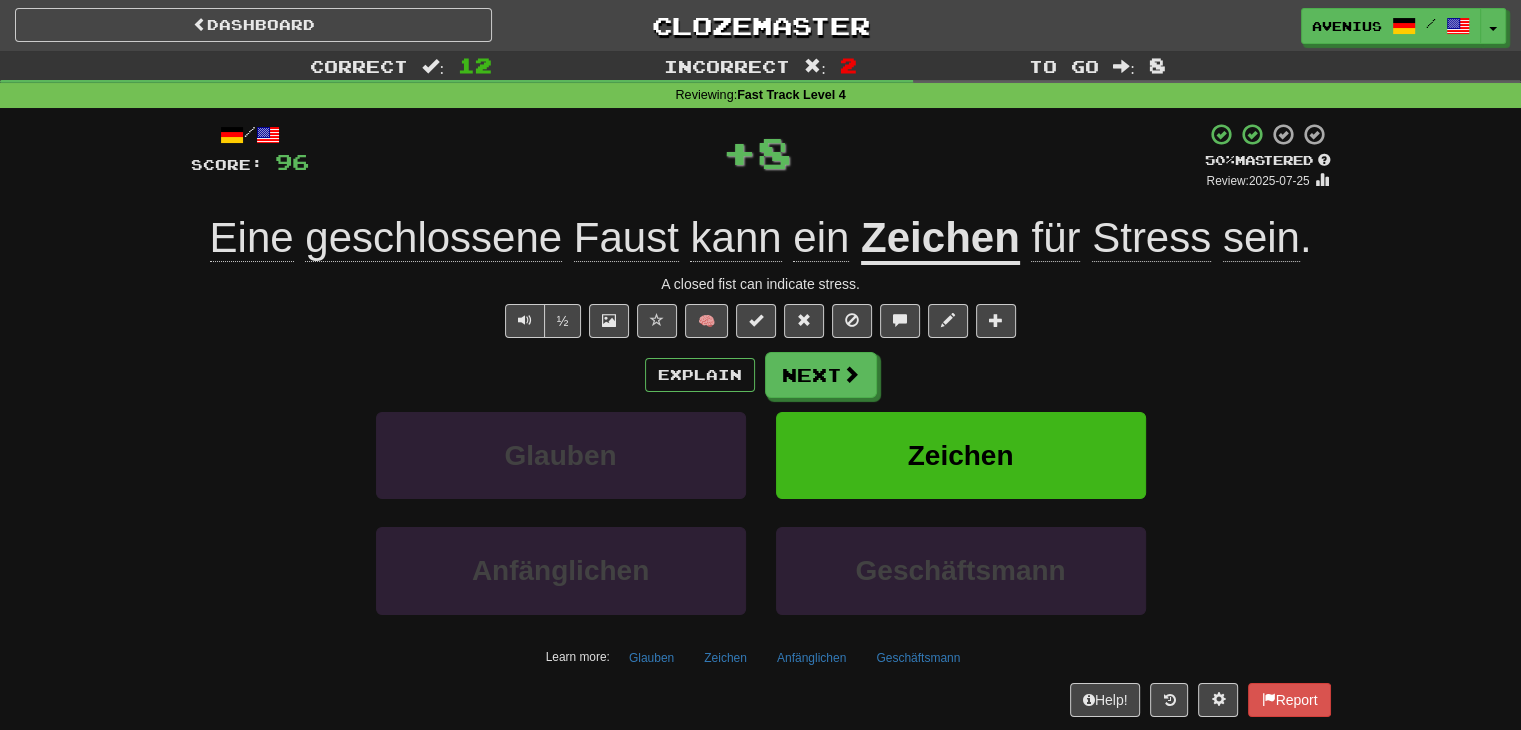 click on "Faust" 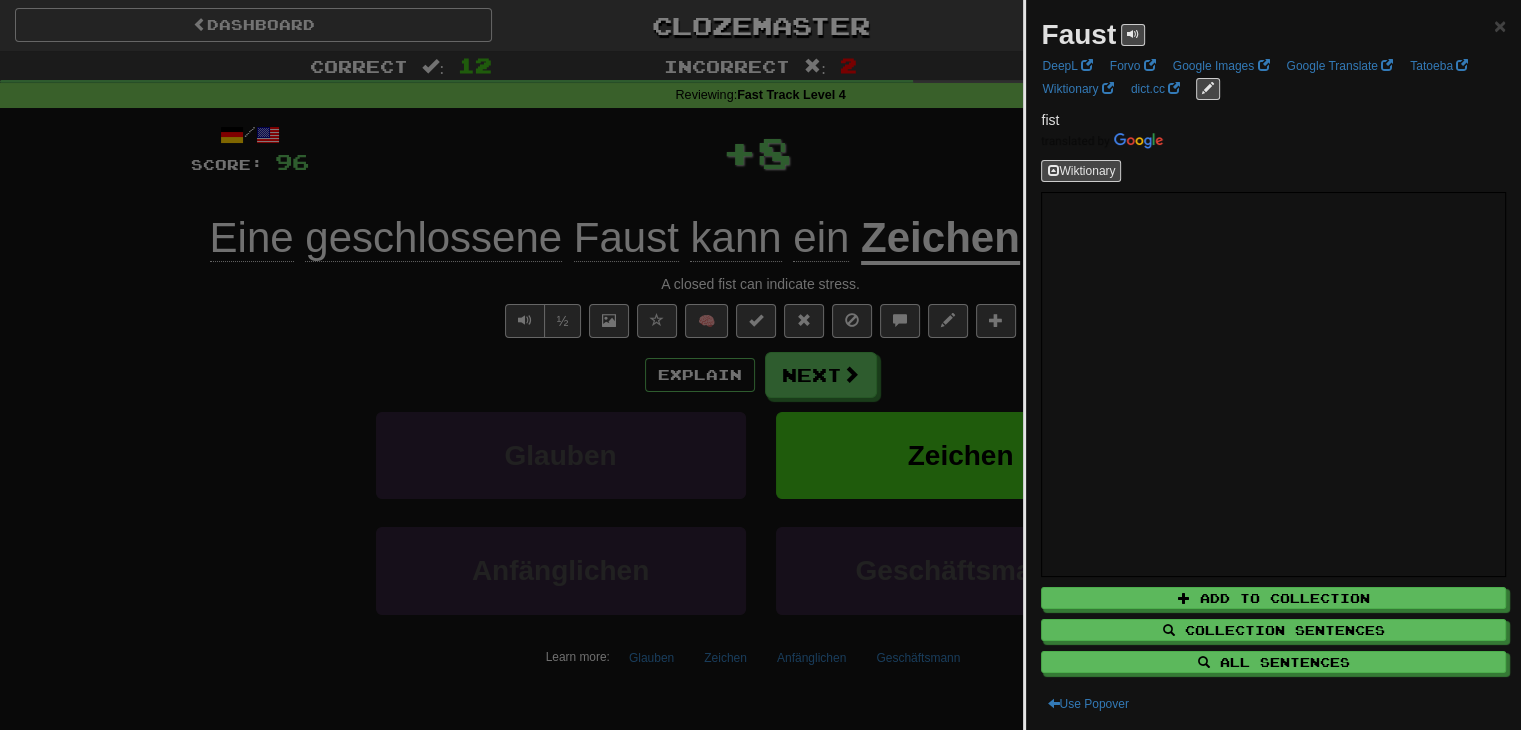 click at bounding box center (760, 365) 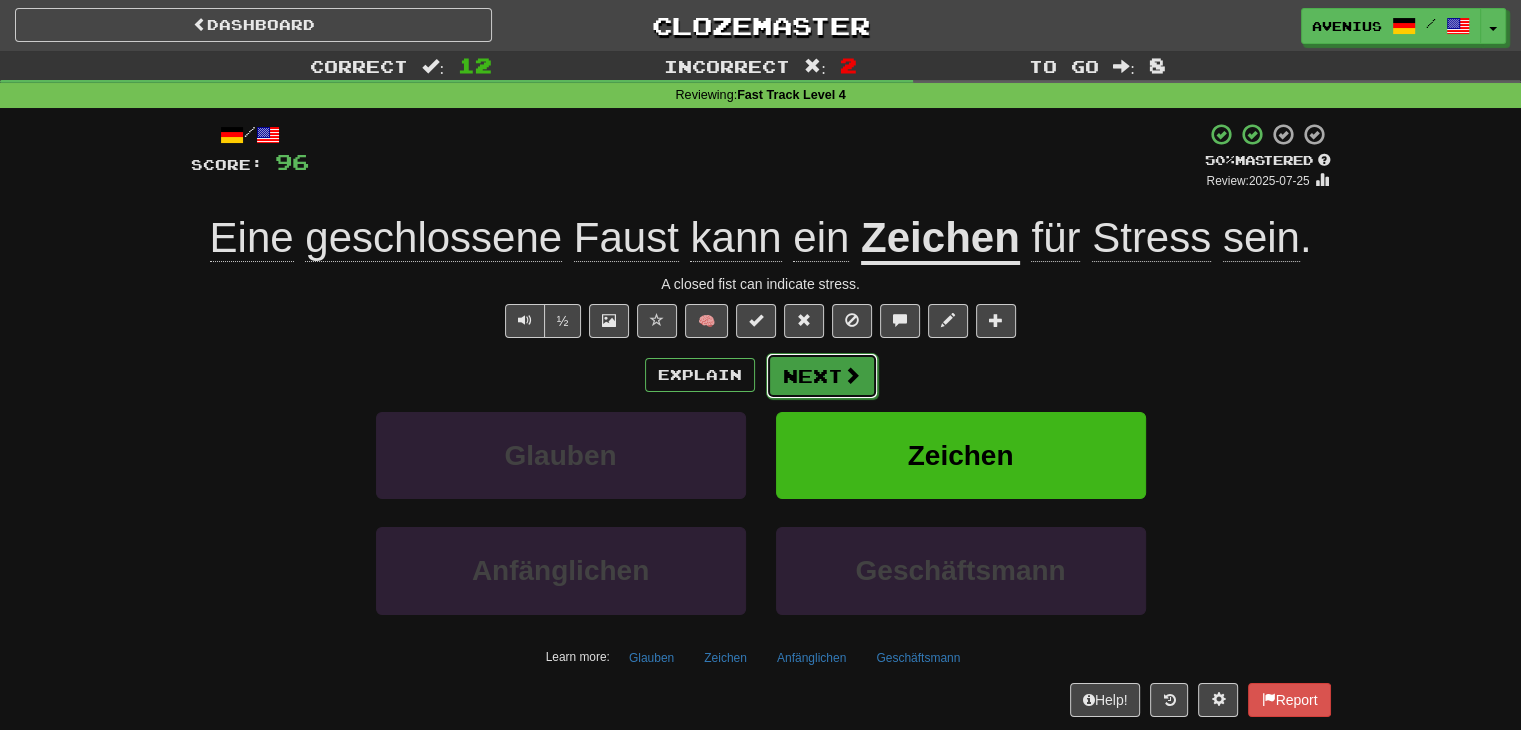 click on "Next" at bounding box center [822, 376] 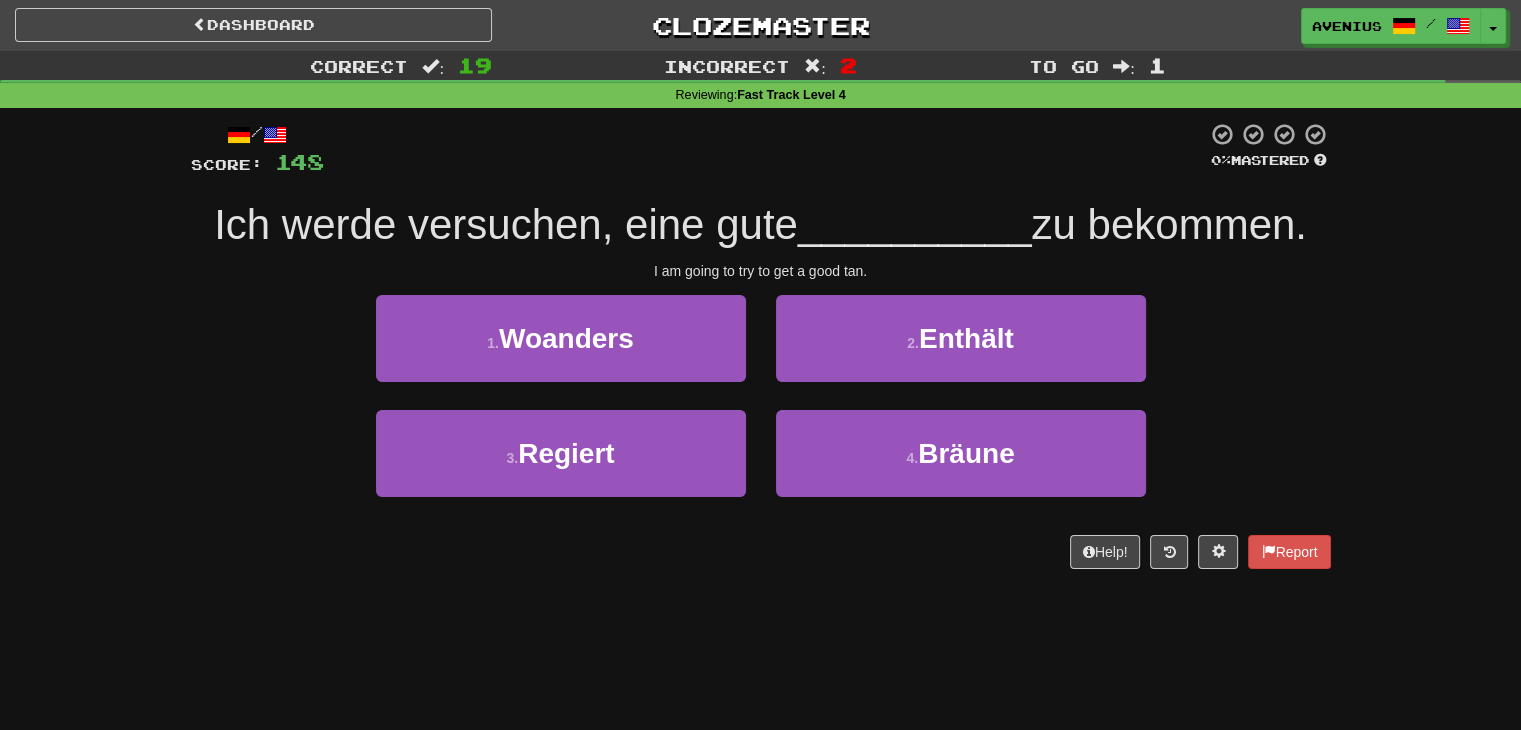 click on "1 . Woanders 2 . Enthält" at bounding box center (761, 352) 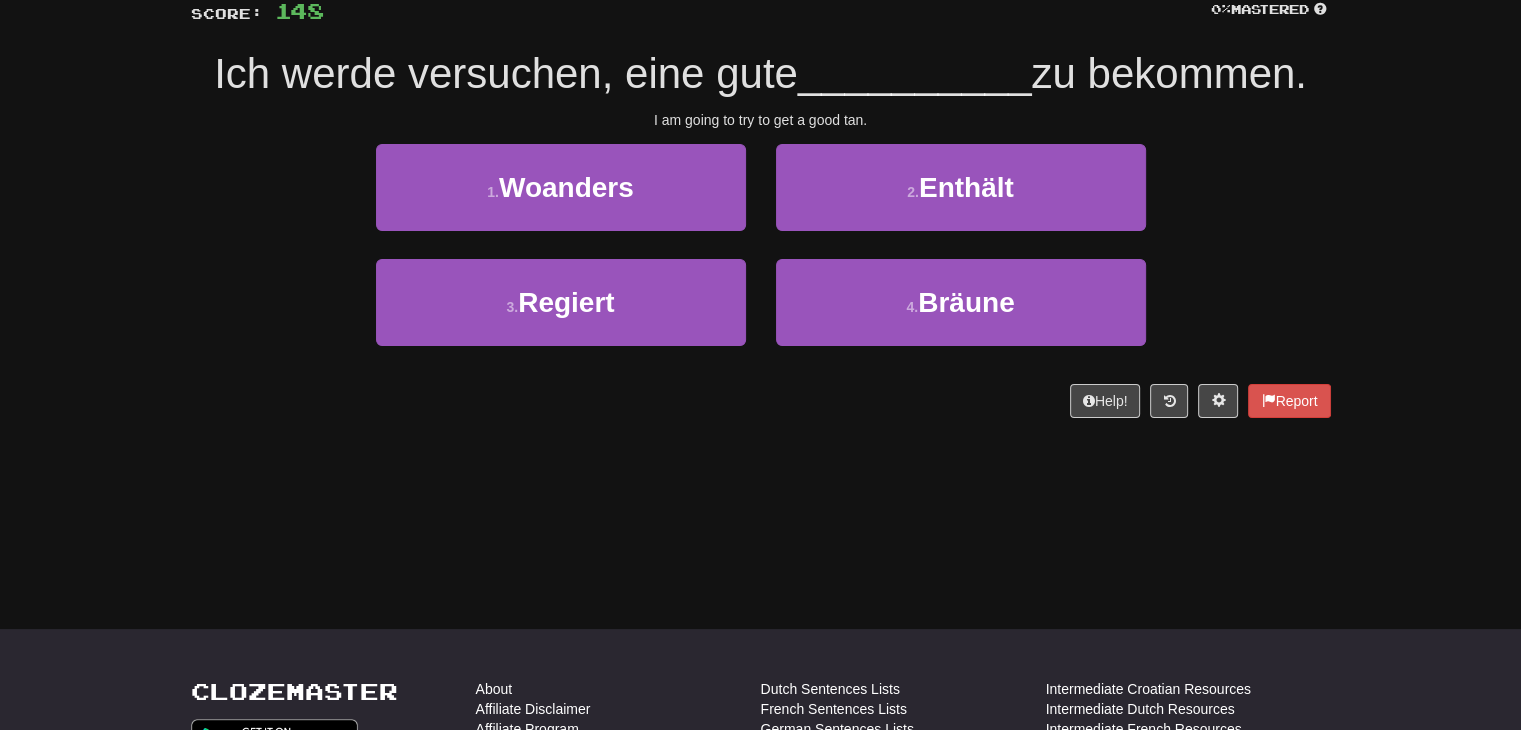 scroll, scrollTop: 0, scrollLeft: 0, axis: both 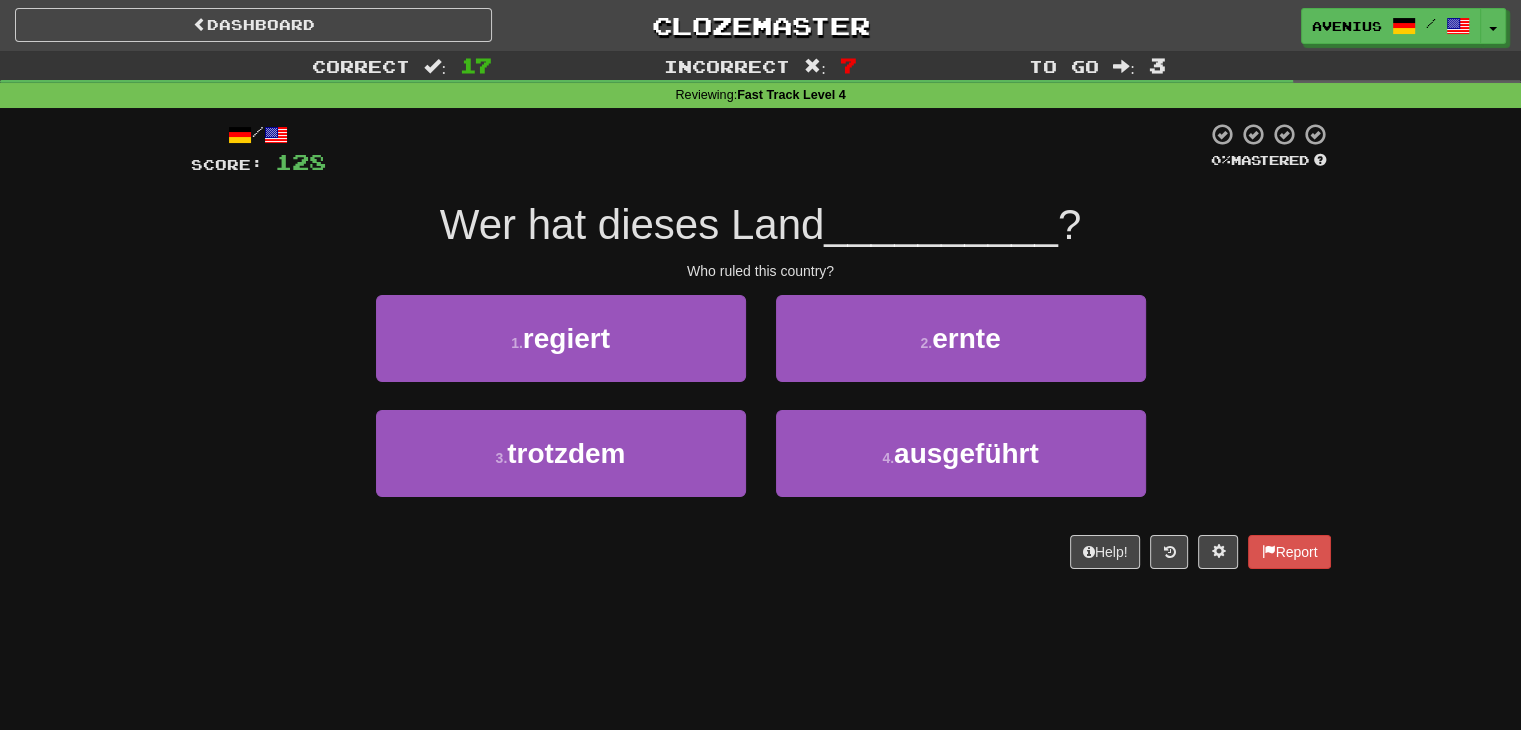 click on "Correct : 17 Incorrect : 7 To go : 3 Reviewing : Fast Track Level 4 / Score: 128 0 % Mastered Wer hat dieses Land __________ ? Who ruled this country? 1 . regiert 2 . ernte 3 . trotzdem 4 . ausgeführt Help! Report" at bounding box center (760, 324) 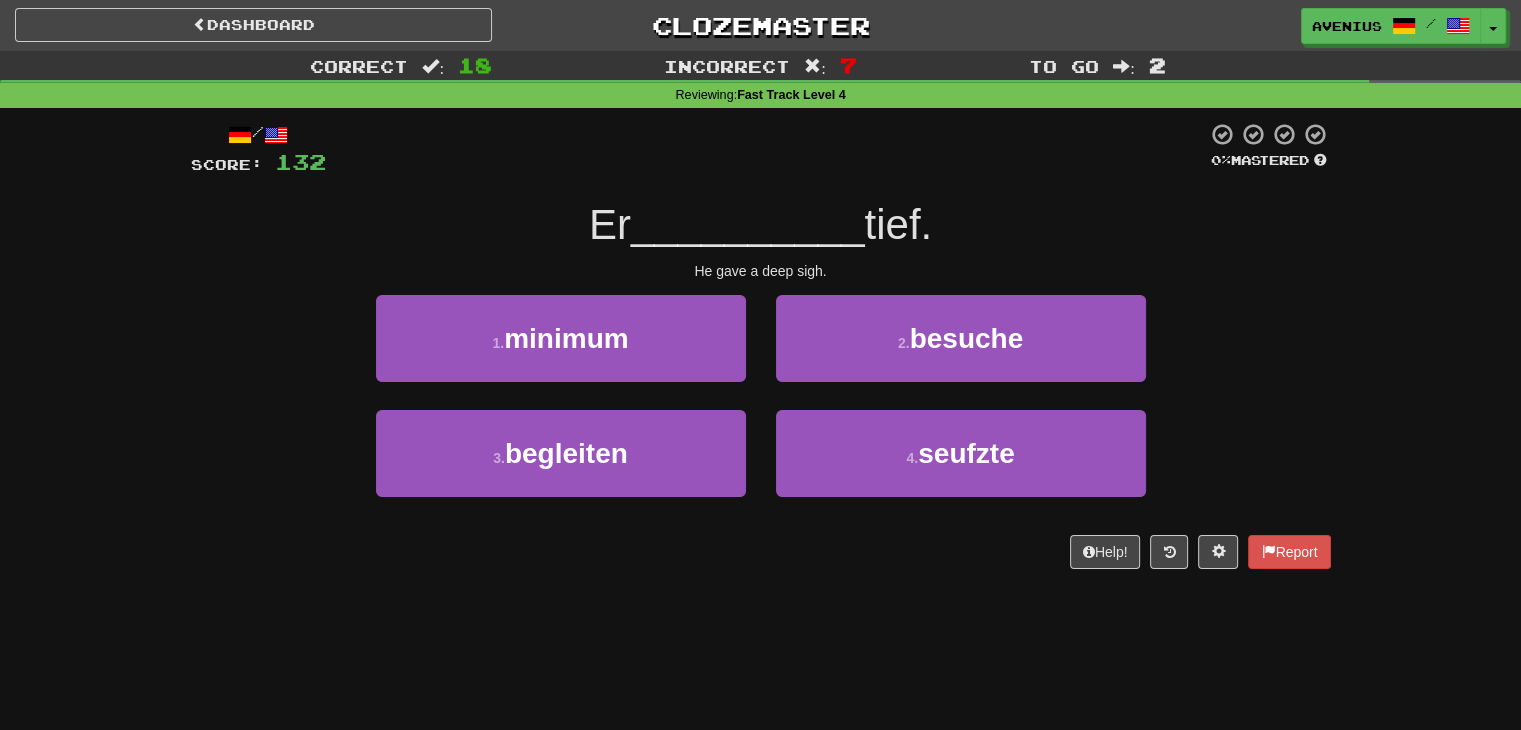 scroll, scrollTop: 100, scrollLeft: 0, axis: vertical 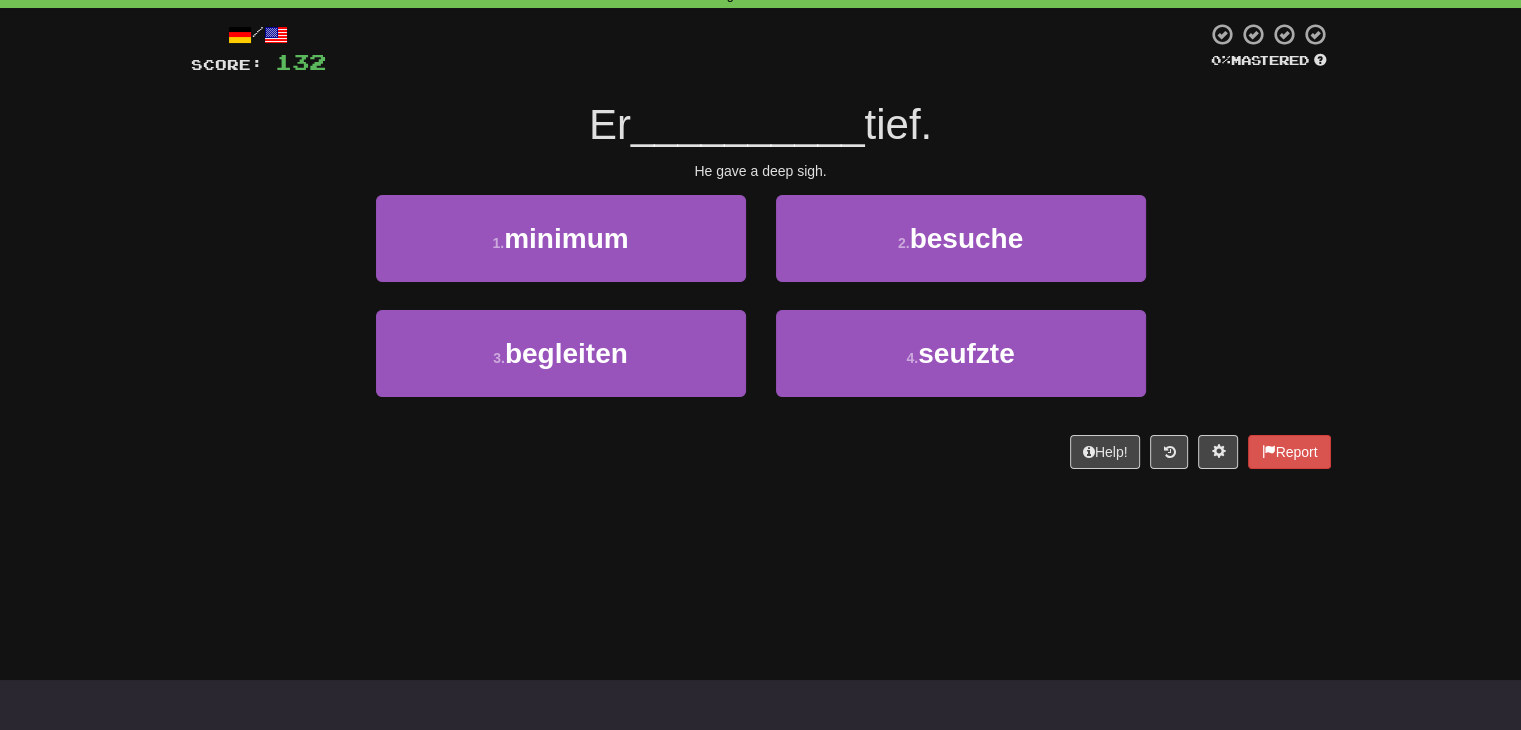click on "1 . minimum 2 . besuche" at bounding box center [761, 252] 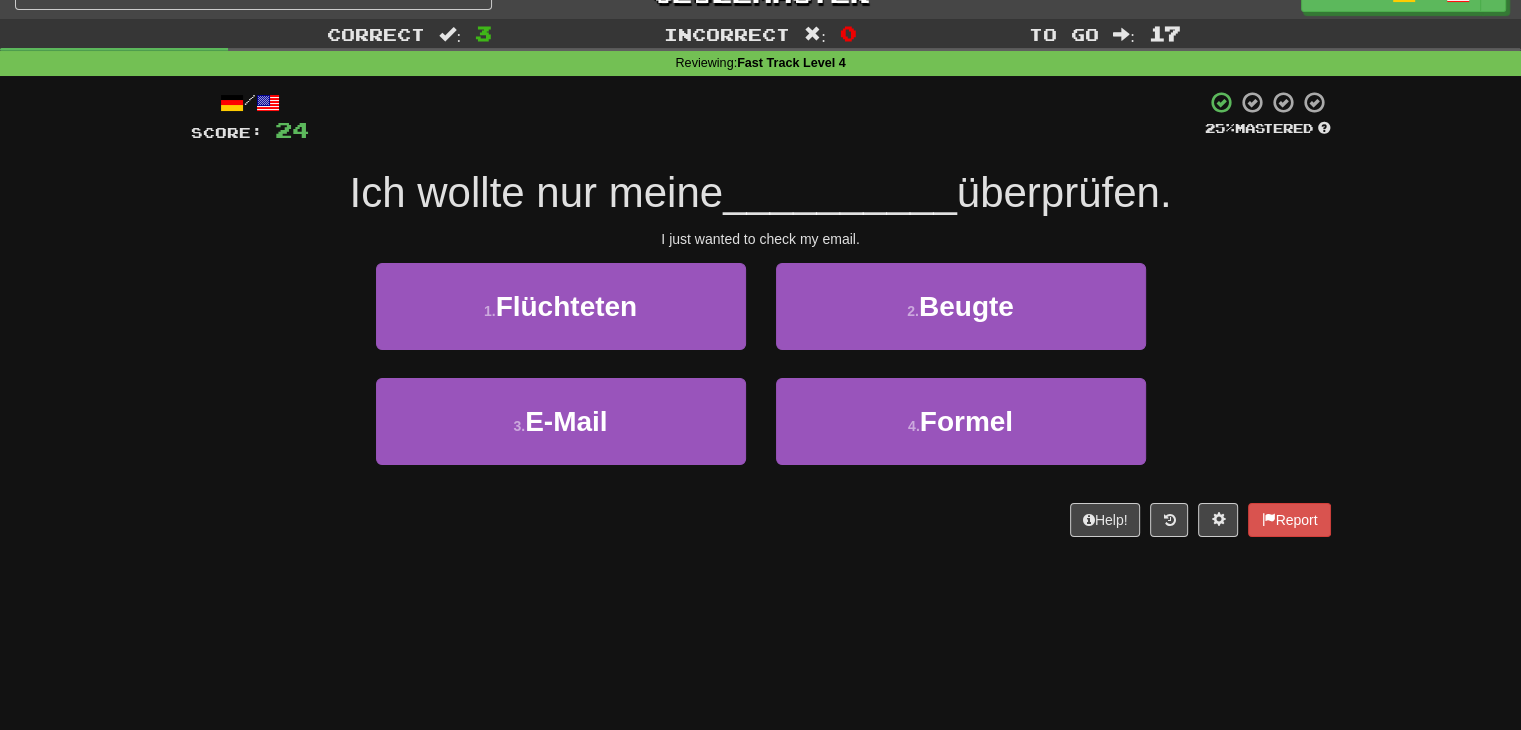 scroll, scrollTop: 0, scrollLeft: 0, axis: both 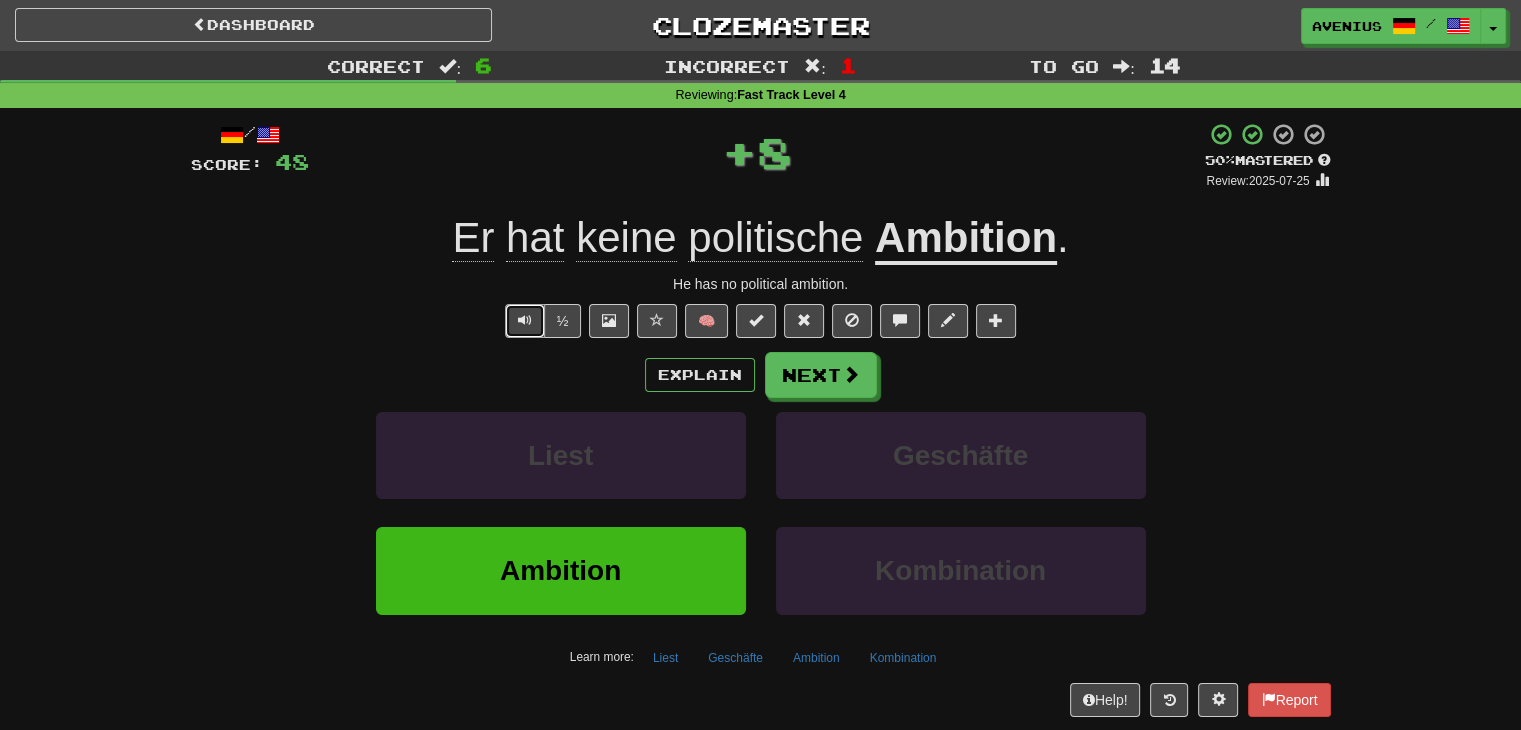 click at bounding box center (525, 321) 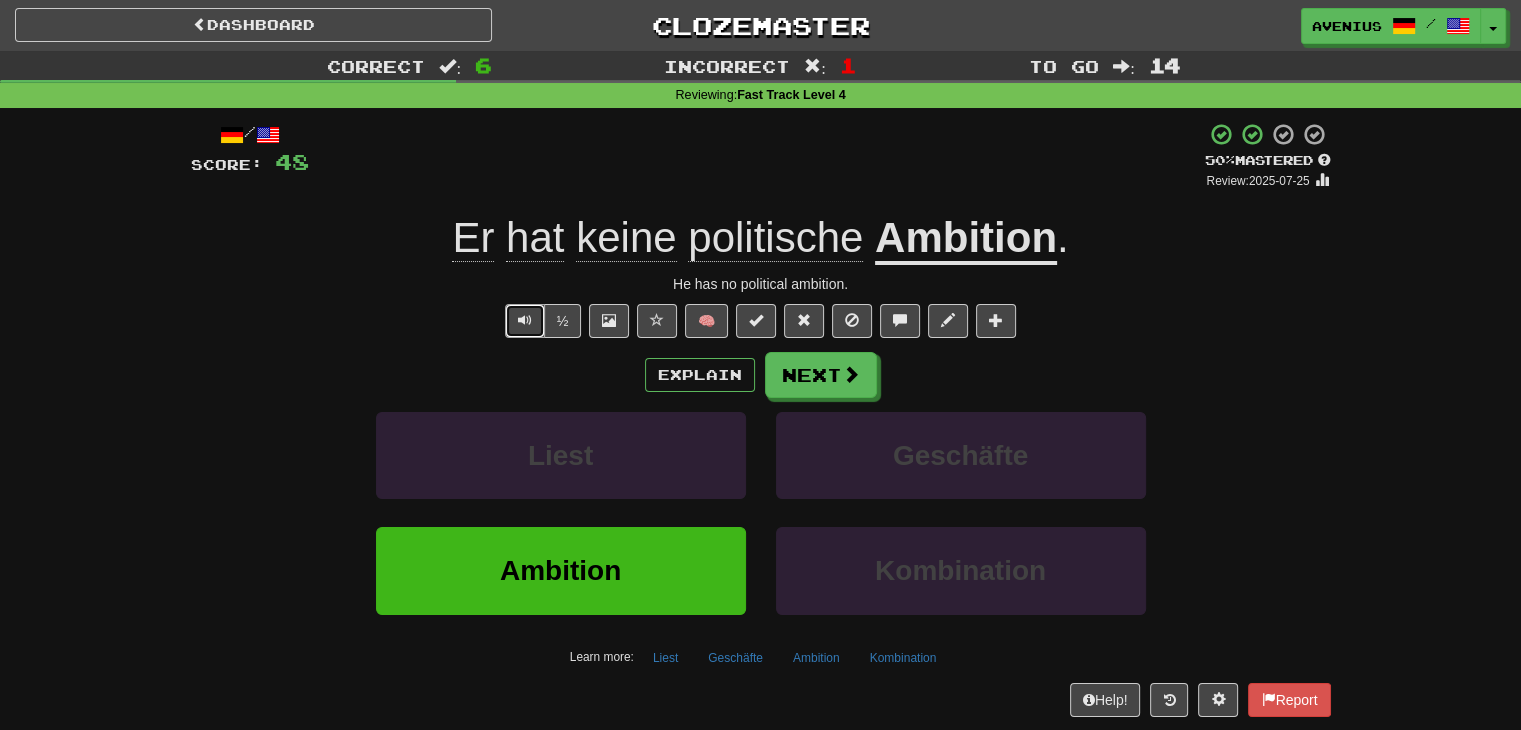 click at bounding box center (525, 321) 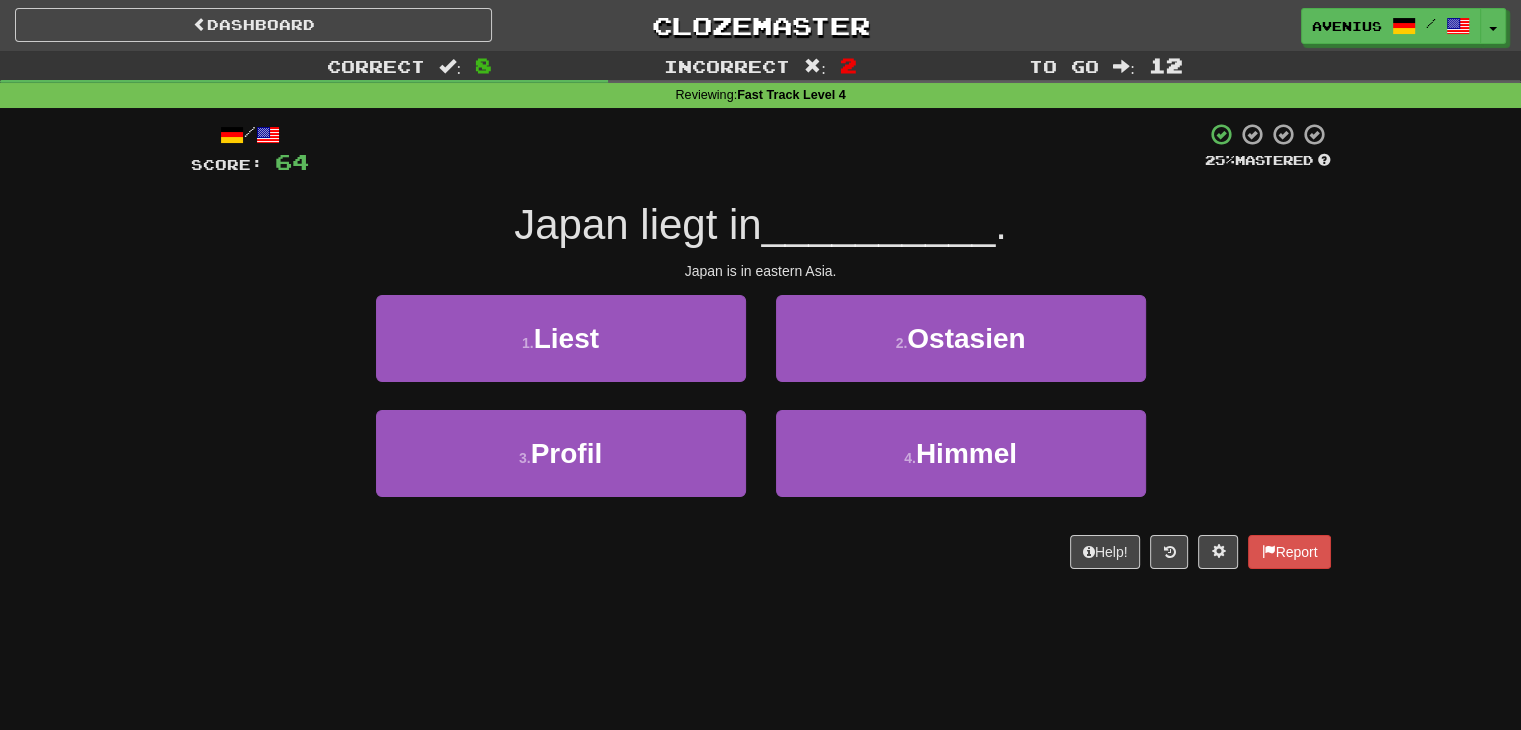 drag, startPoint x: 1271, startPoint y: 373, endPoint x: 1377, endPoint y: 393, distance: 107.87029 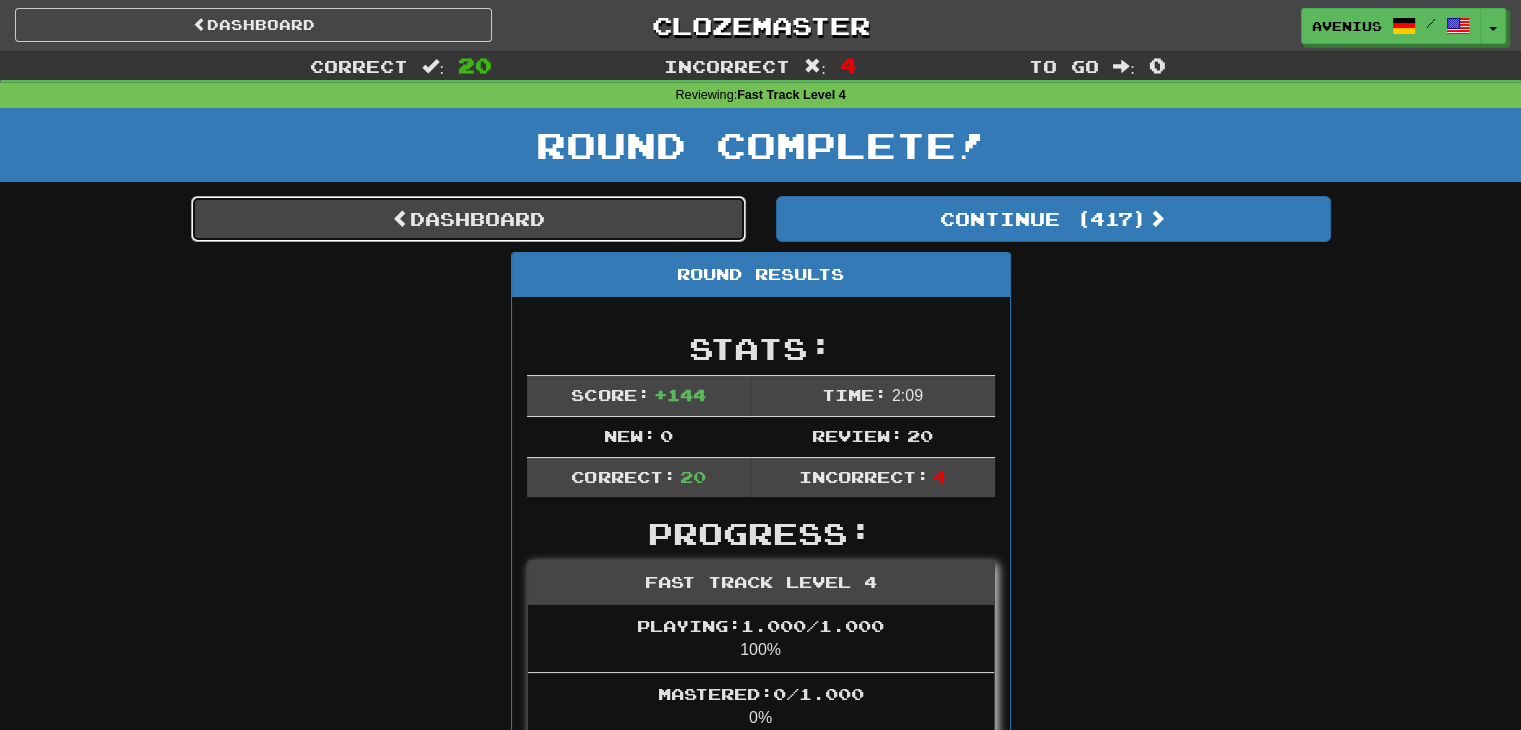 click on "Dashboard" at bounding box center [468, 219] 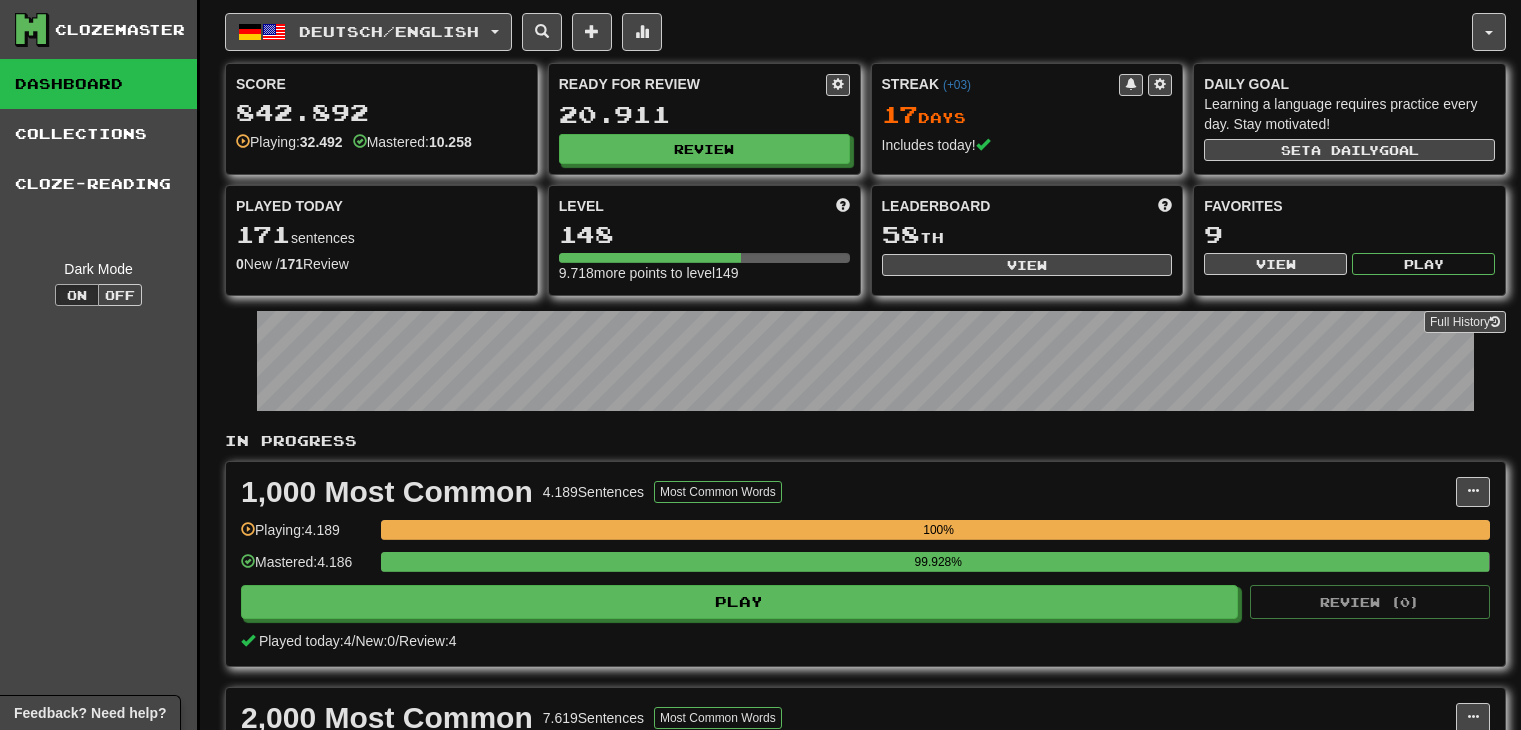 scroll, scrollTop: 0, scrollLeft: 0, axis: both 